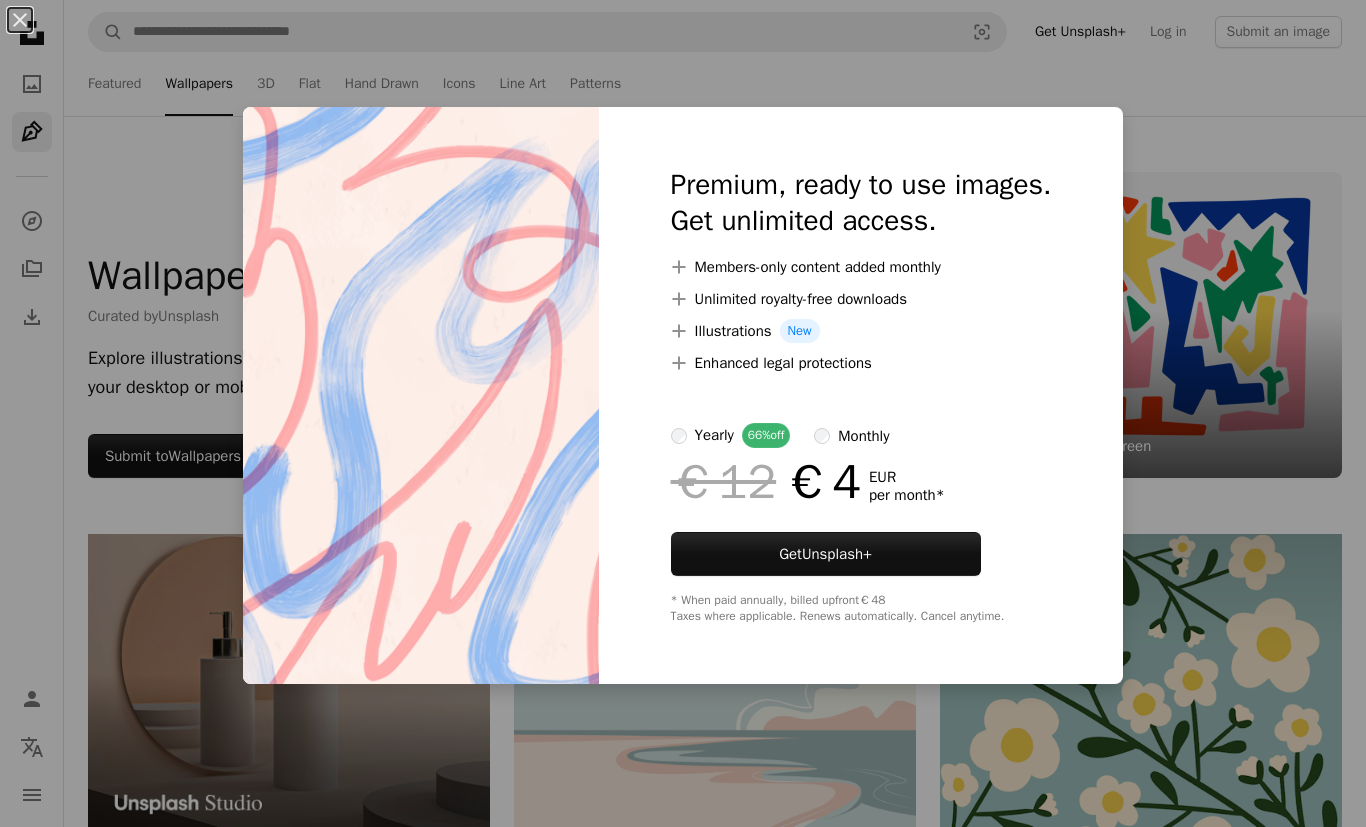 scroll, scrollTop: 6593, scrollLeft: 0, axis: vertical 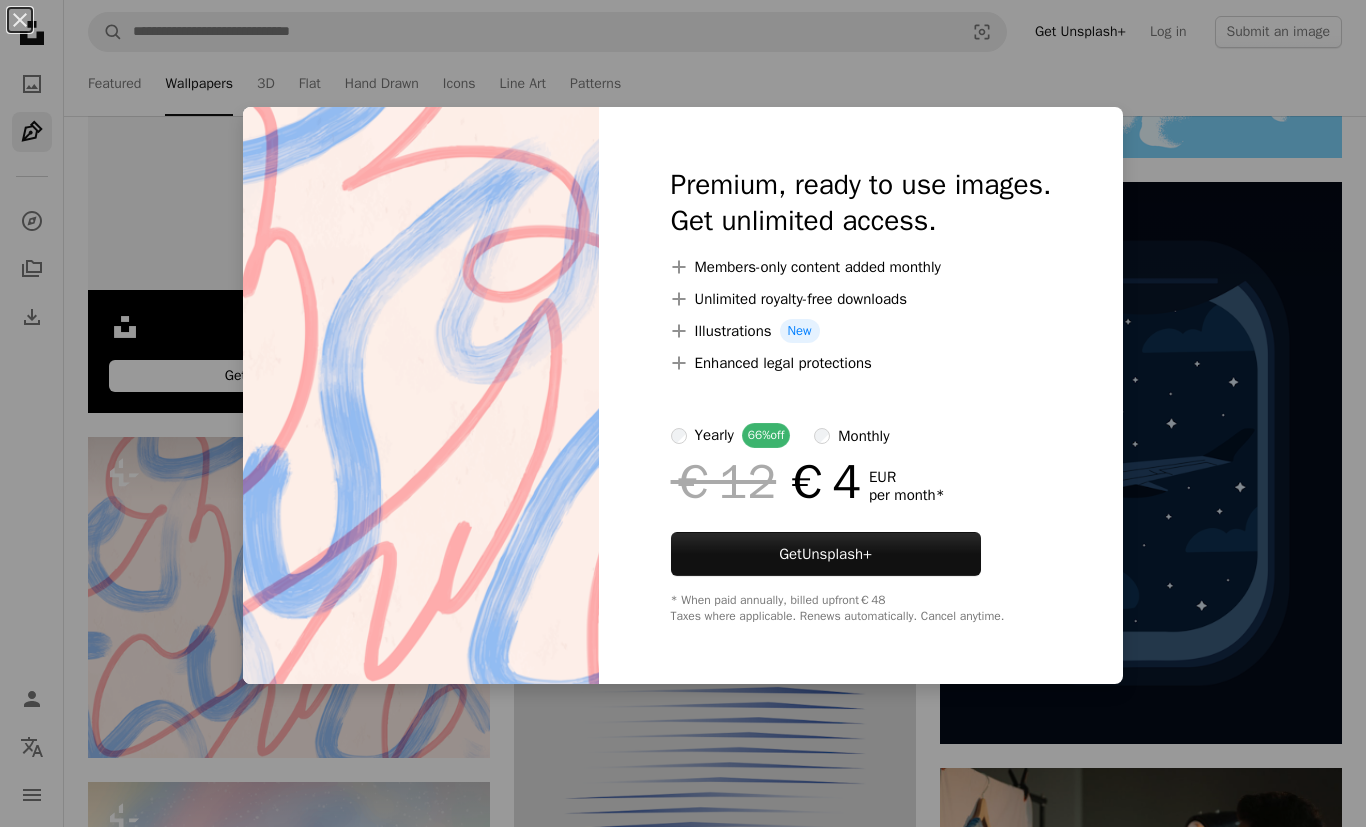 click on "An X shape Premium, ready to use images. Get unlimited access. A plus sign Members-only content added monthly A plus sign Unlimited royalty-free downloads A plus sign Illustrations  New A plus sign Enhanced legal protections yearly 66%  off monthly €12   €4 EUR per month * Get  Unsplash+ * When paid annually, billed upfront  €48 Taxes where applicable. Renews automatically. Cancel anytime." at bounding box center (683, 413) 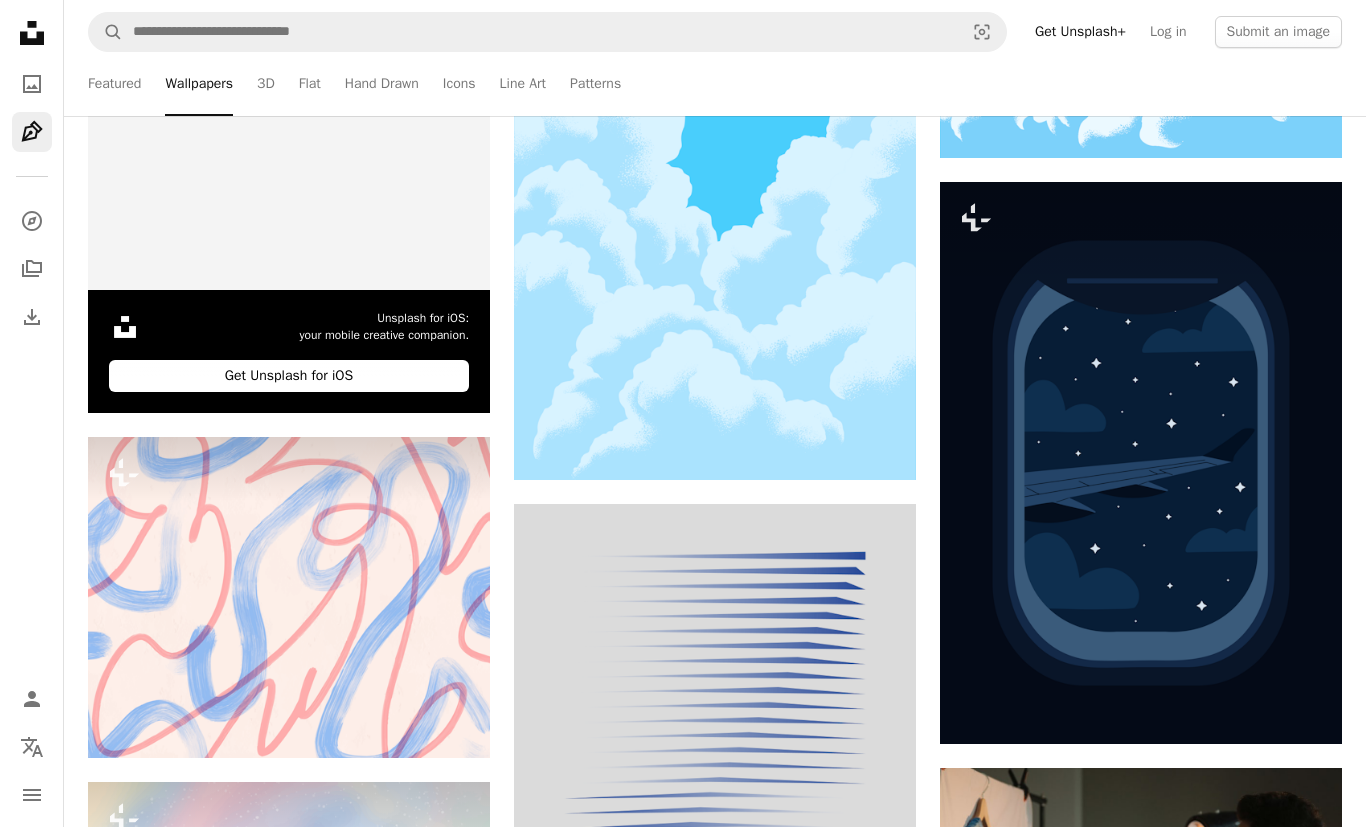 click on "A lock Download" at bounding box center (419, 722) 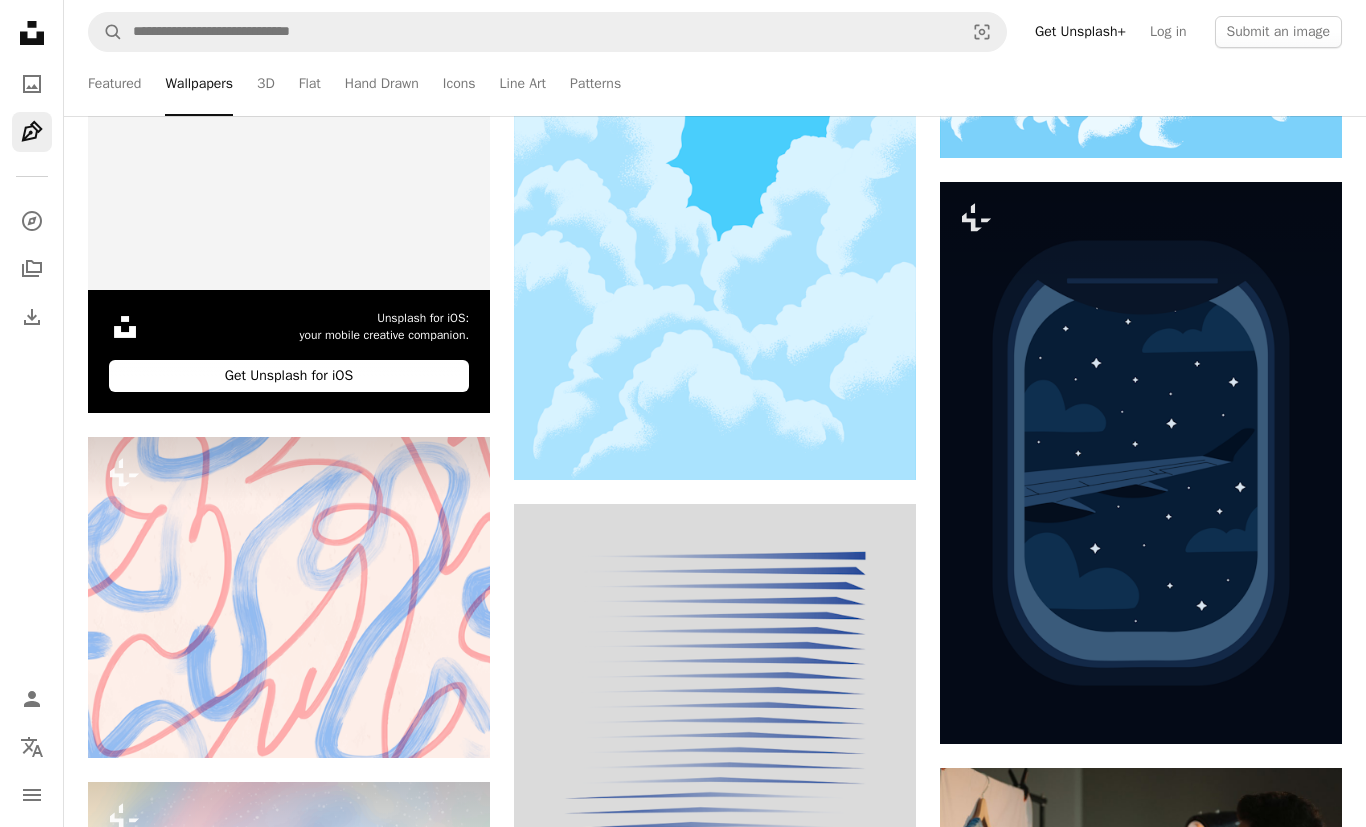 scroll, scrollTop: 6592, scrollLeft: 0, axis: vertical 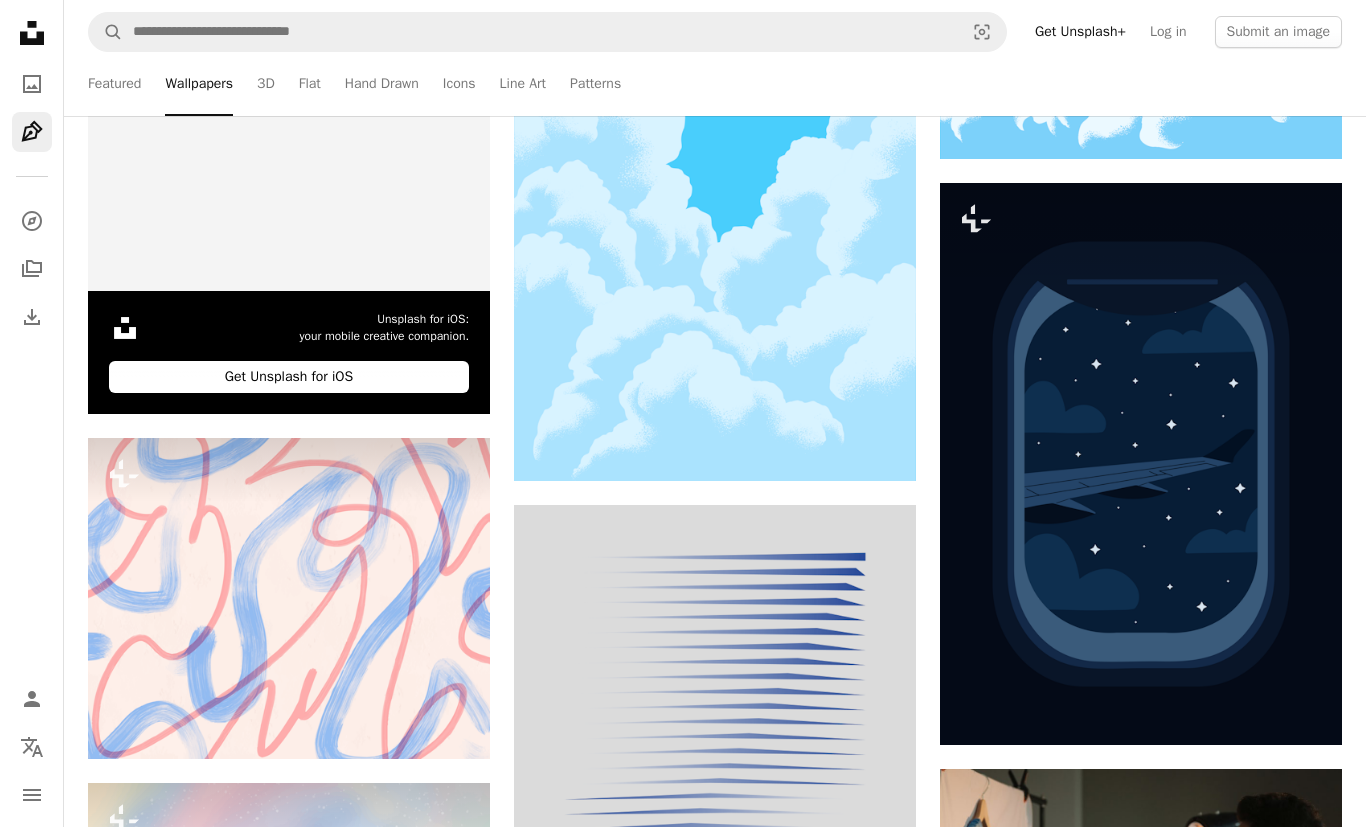 click on "An X shape Premium, ready to use images. Get unlimited access. A plus sign Members-only content added monthly A plus sign Unlimited royalty-free downloads A plus sign Illustrations  New A plus sign Enhanced legal protections yearly 66%  off monthly €12   €4 EUR per month * Get  Unsplash+ * When paid annually, billed upfront  €48 Taxes where applicable. Renews automatically. Cancel anytime." at bounding box center [683, 3649] 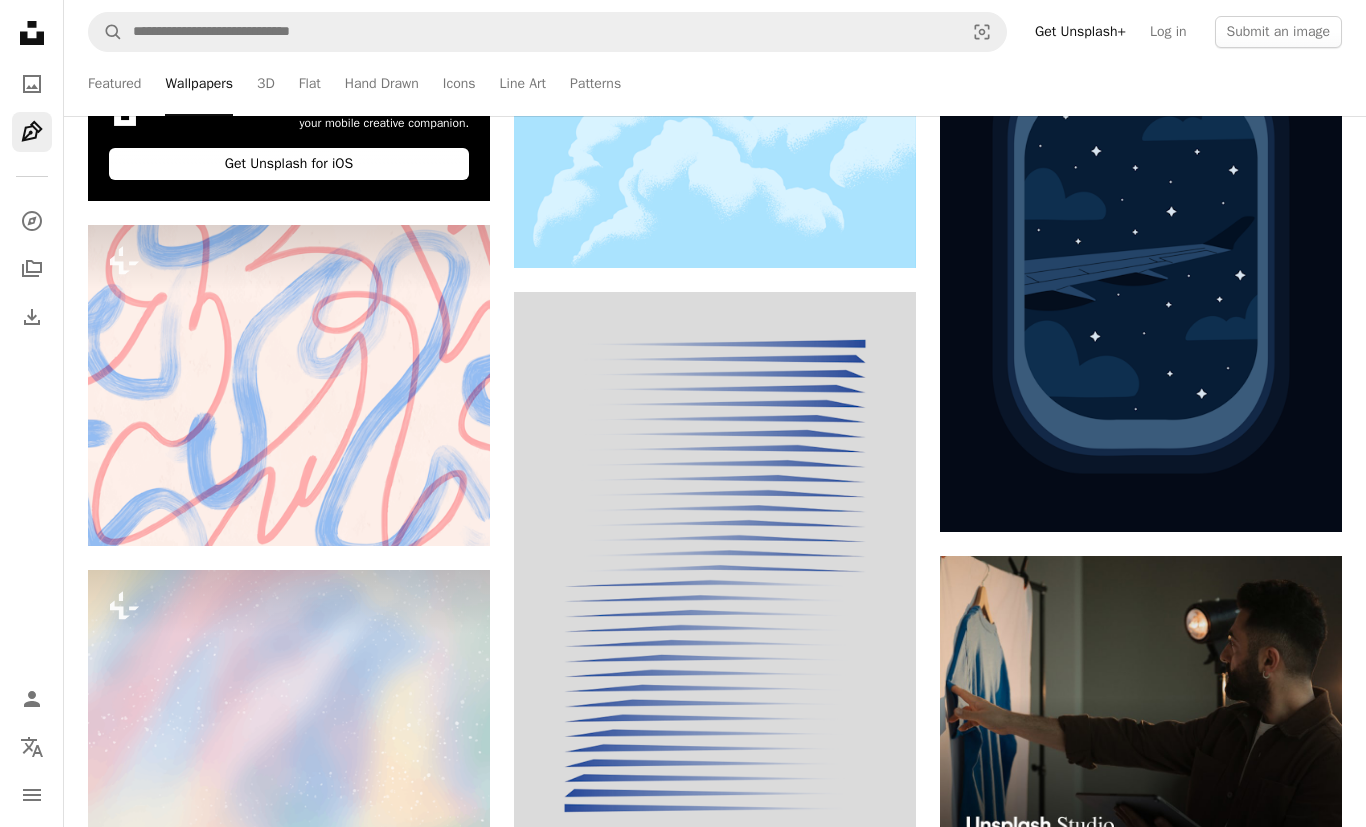 scroll, scrollTop: 6806, scrollLeft: 0, axis: vertical 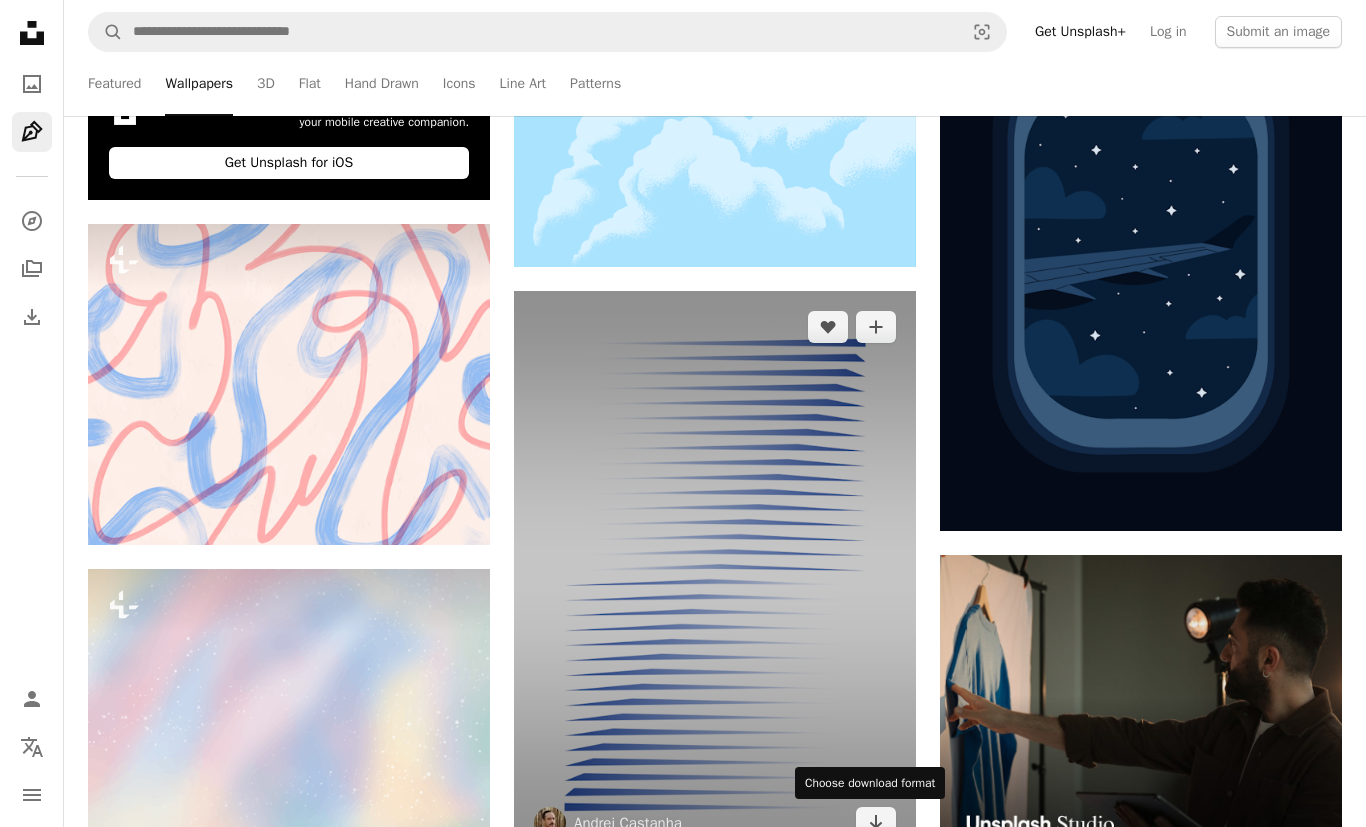 click 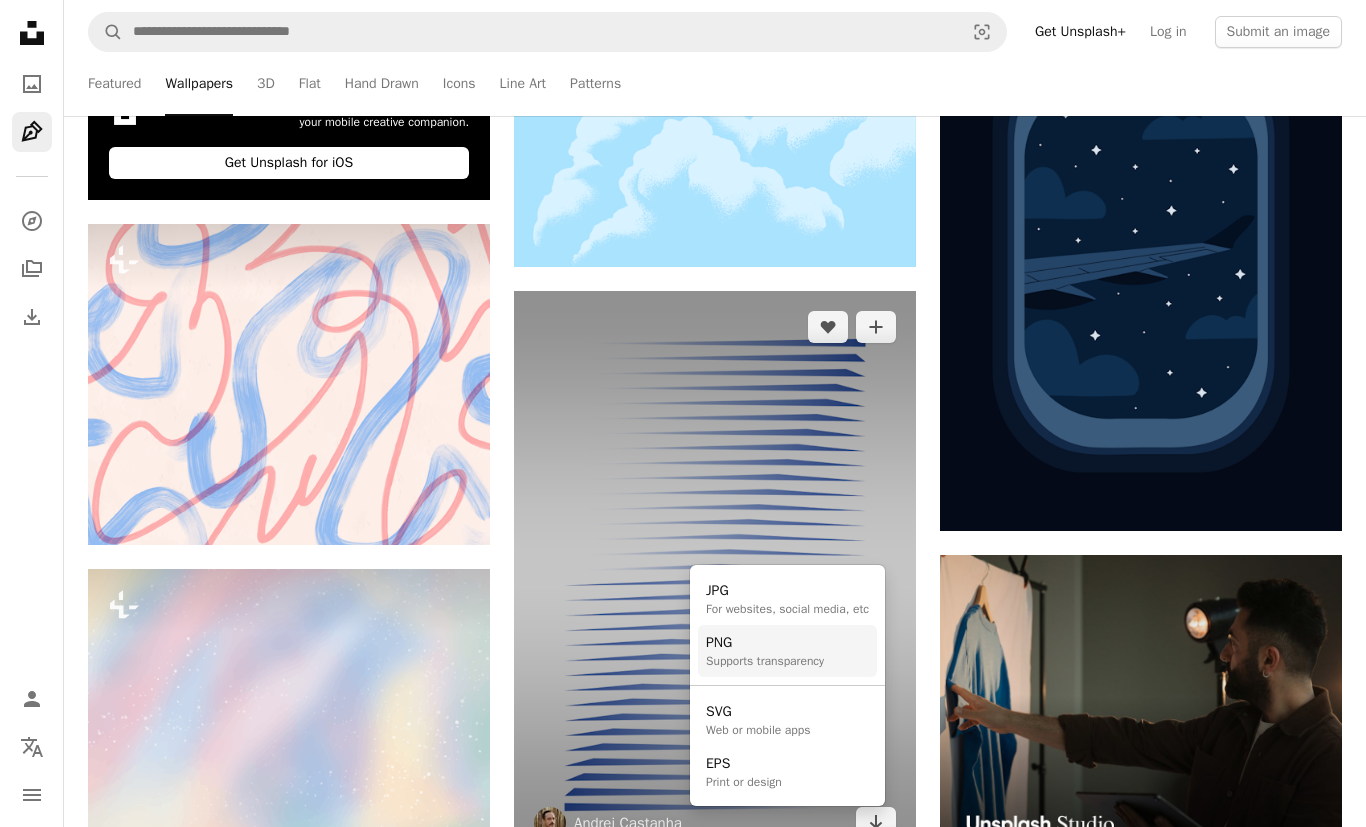 click on "Supports transparency" at bounding box center (765, 661) 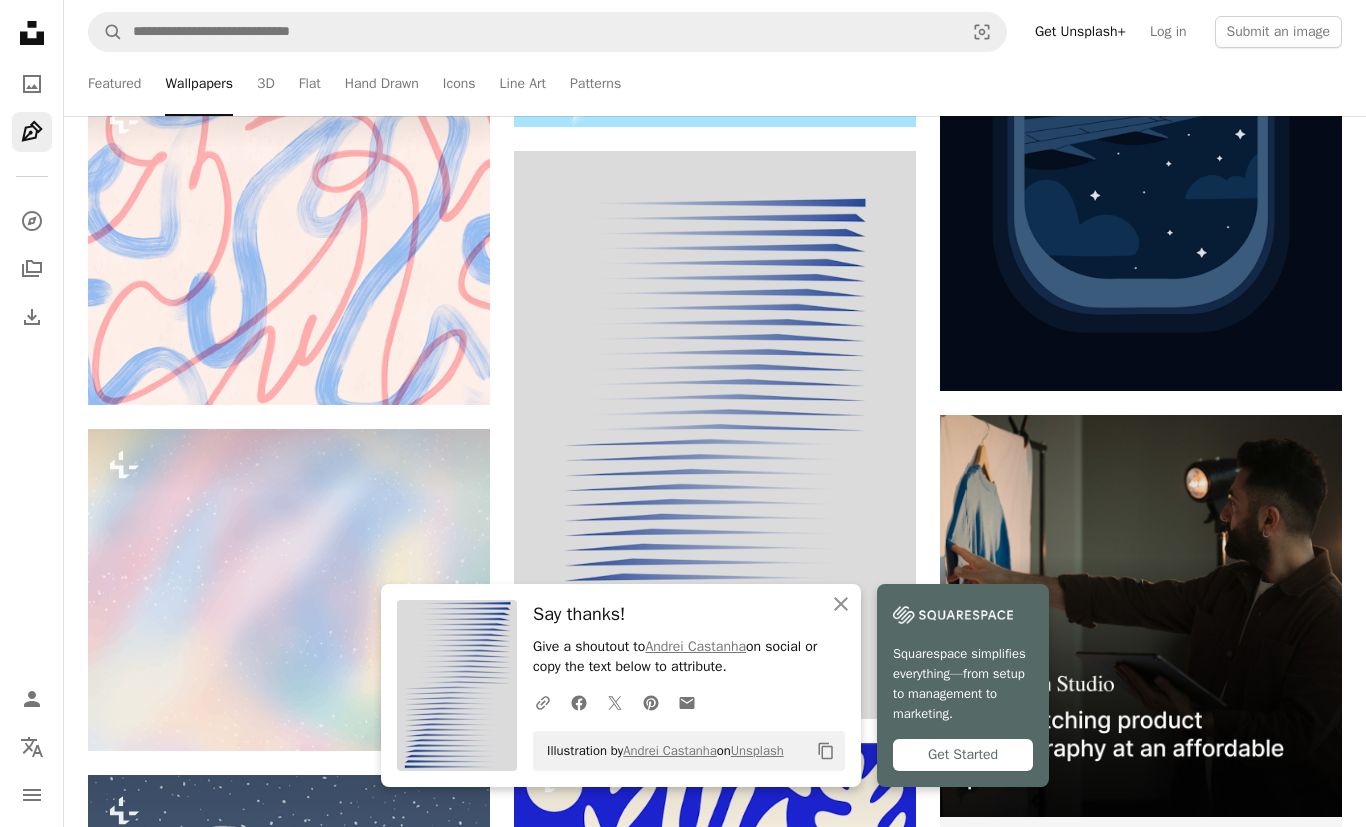 click 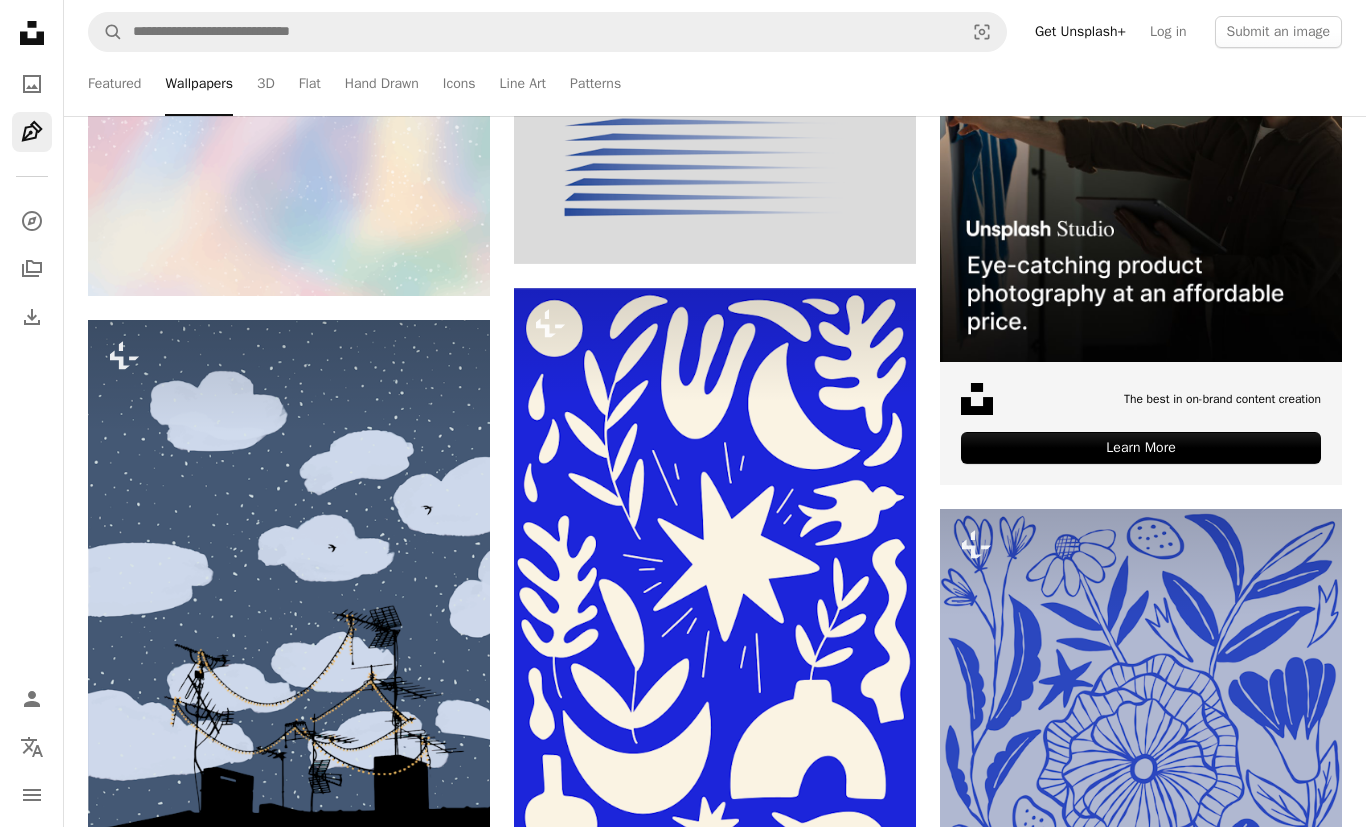 scroll, scrollTop: 7401, scrollLeft: 0, axis: vertical 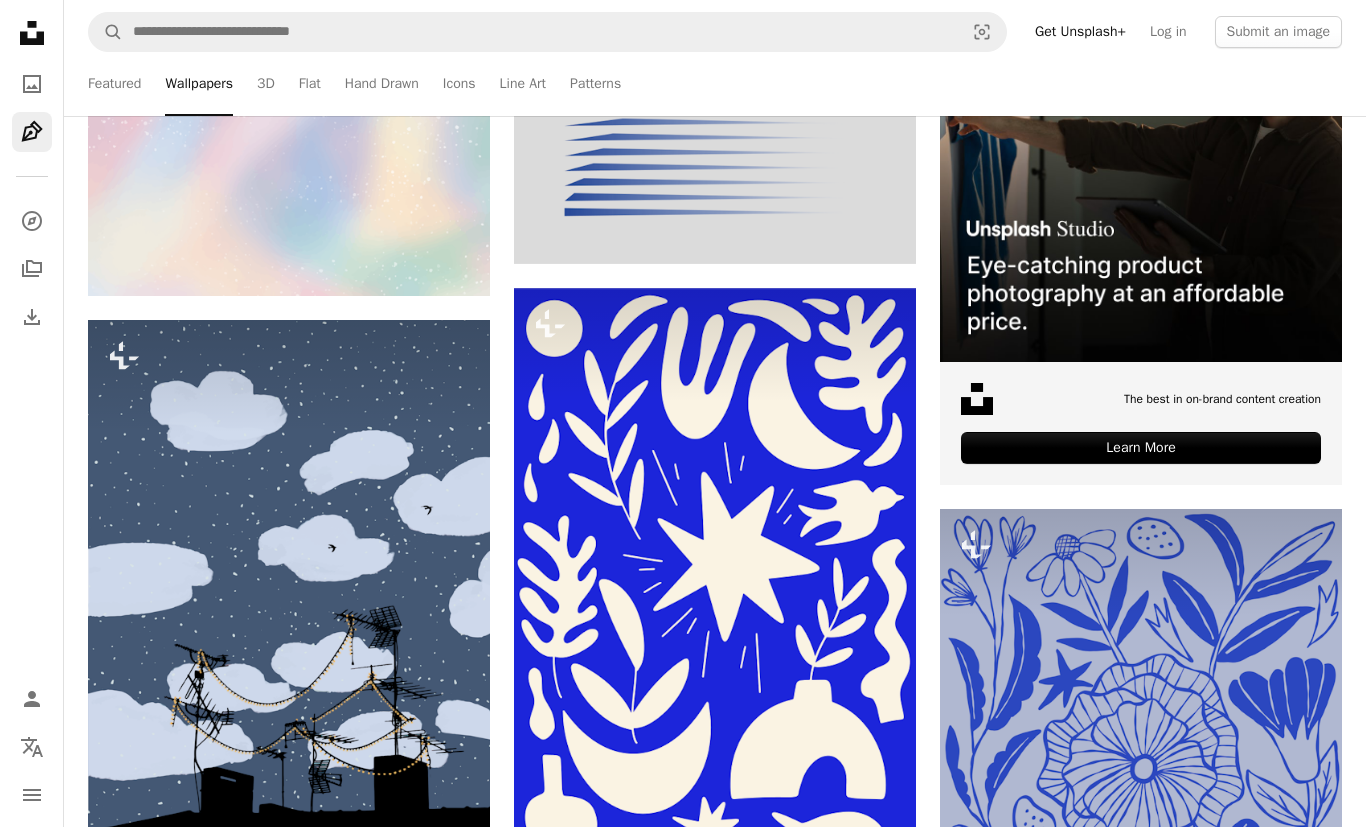 click on "An X shape Premium, ready to use images. Get unlimited access. A plus sign Members-only content added monthly A plus sign Unlimited royalty-free downloads A plus sign Illustrations  New A plus sign Enhanced legal protections yearly 66%  off monthly €12   €4 EUR per month * Get  Unsplash+ * When paid annually, billed upfront  €48 Taxes where applicable. Renews automatically. Cancel anytime." at bounding box center (683, 4553) 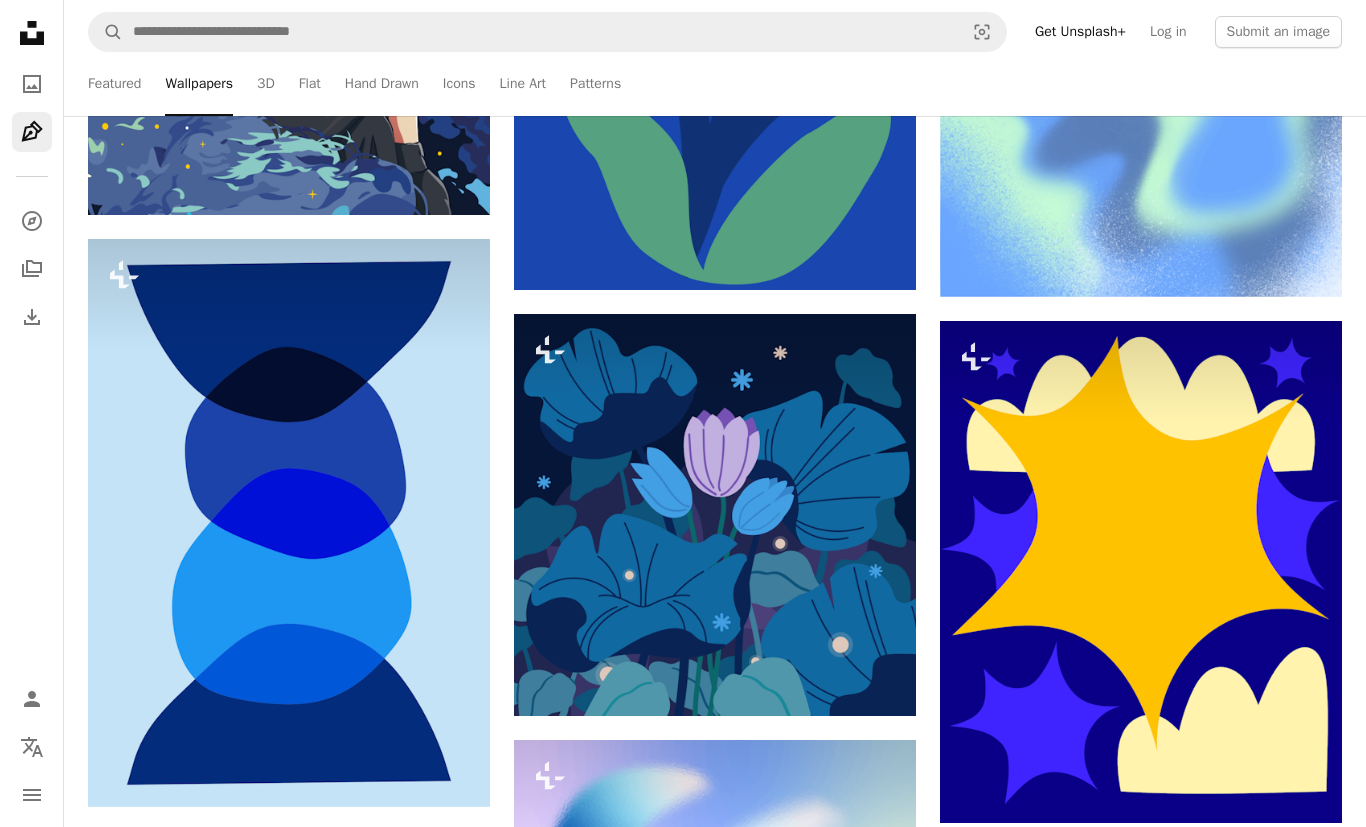 scroll, scrollTop: 8501, scrollLeft: 0, axis: vertical 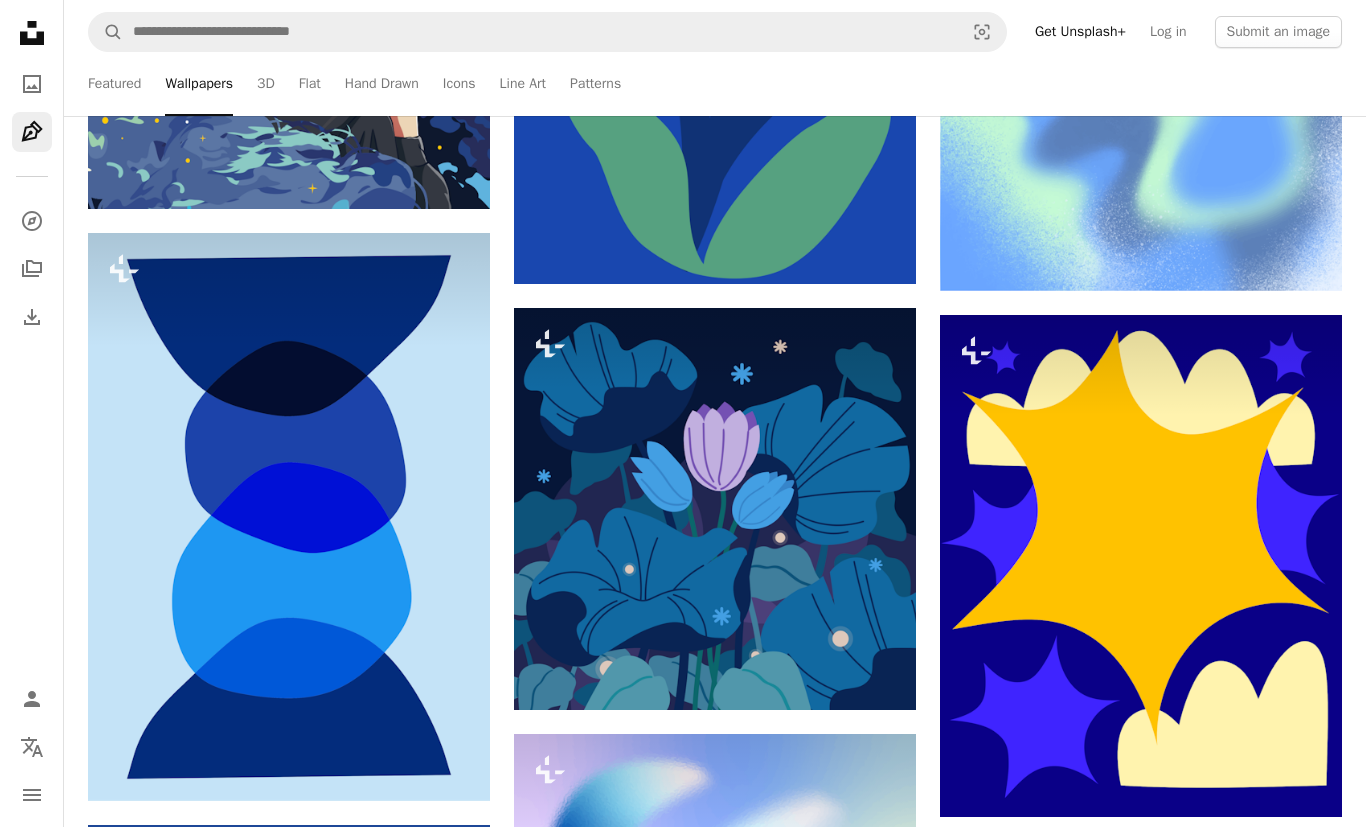 click at bounding box center (1141, 566) 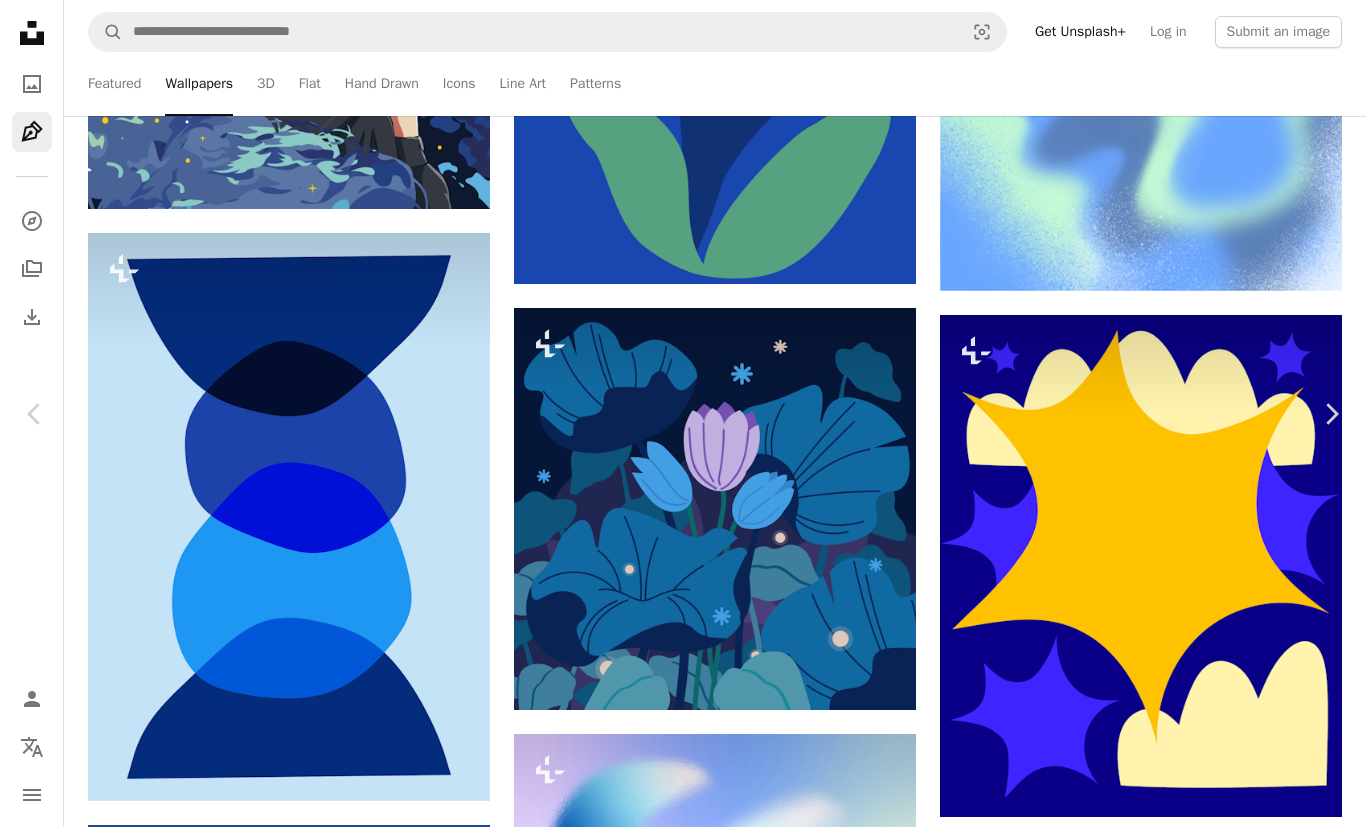 click on "An X shape" at bounding box center (20, 20) 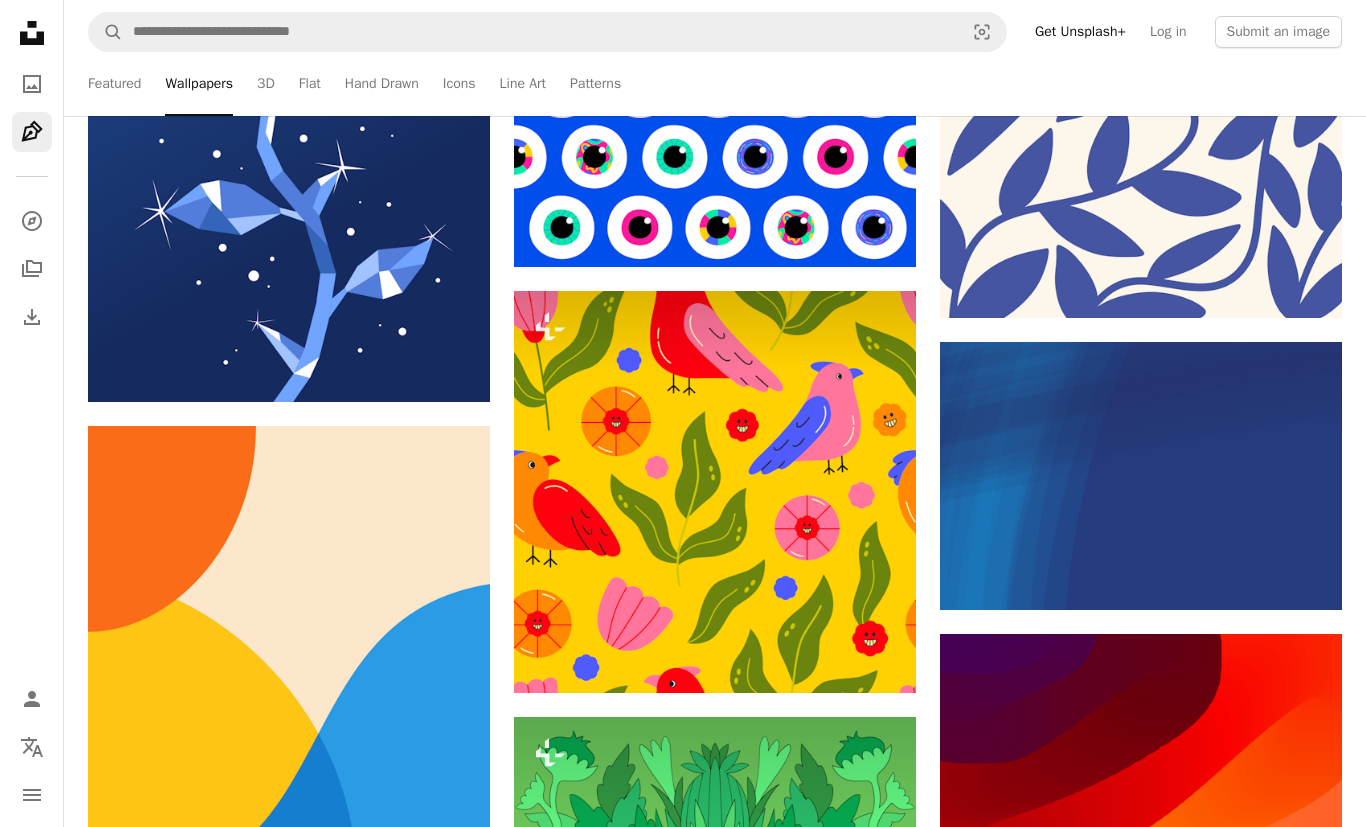 scroll, scrollTop: 10580, scrollLeft: 0, axis: vertical 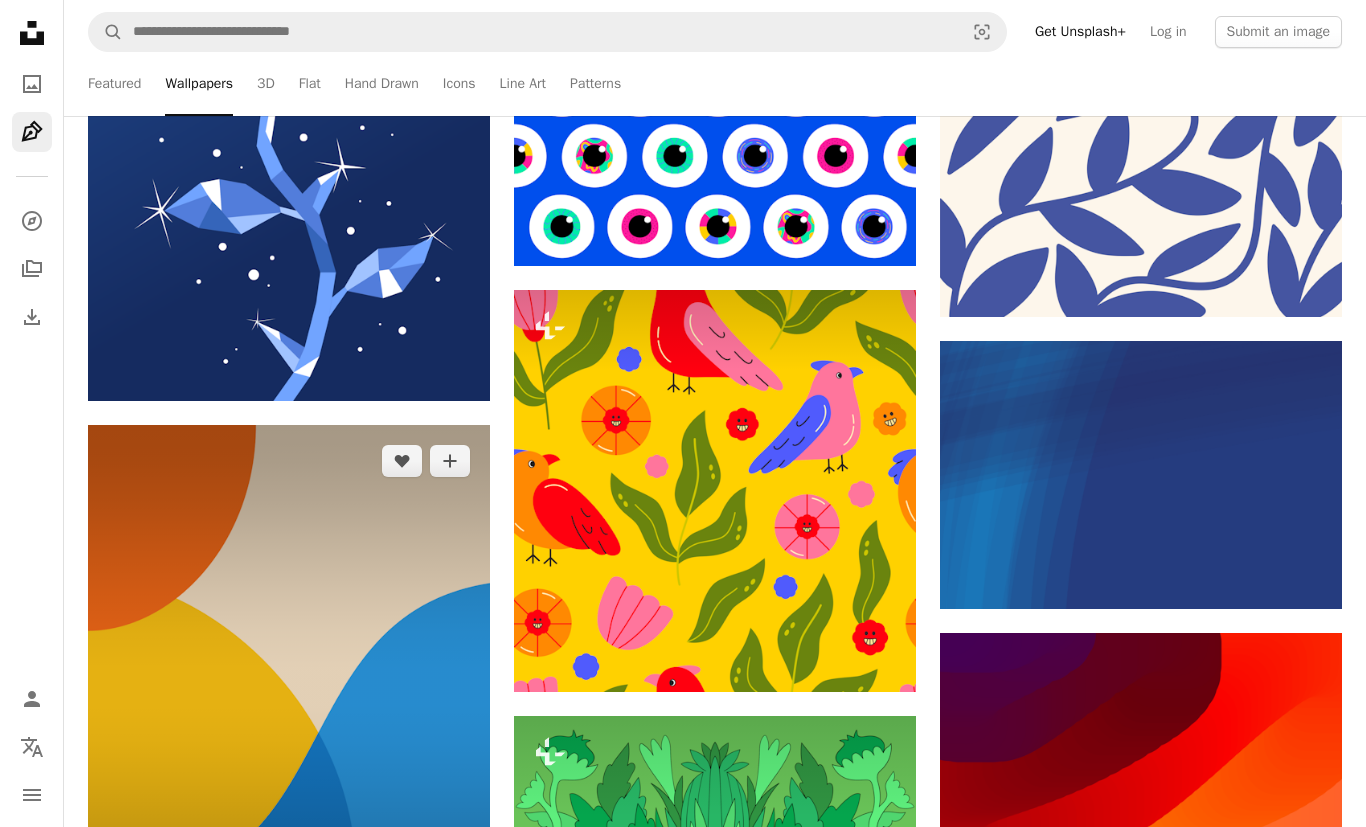click on "Arrow pointing down" 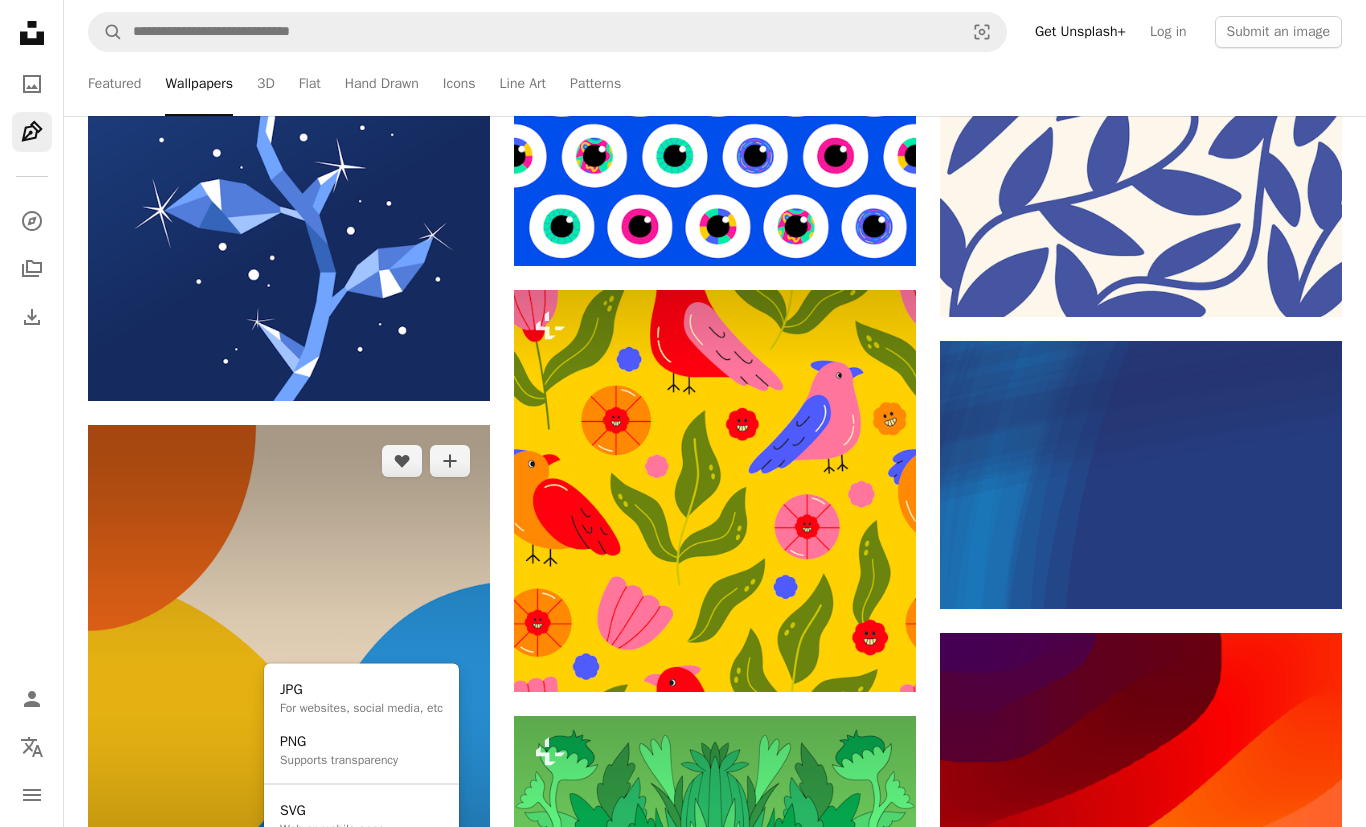 click on "Web or mobile apps" at bounding box center (332, 828) 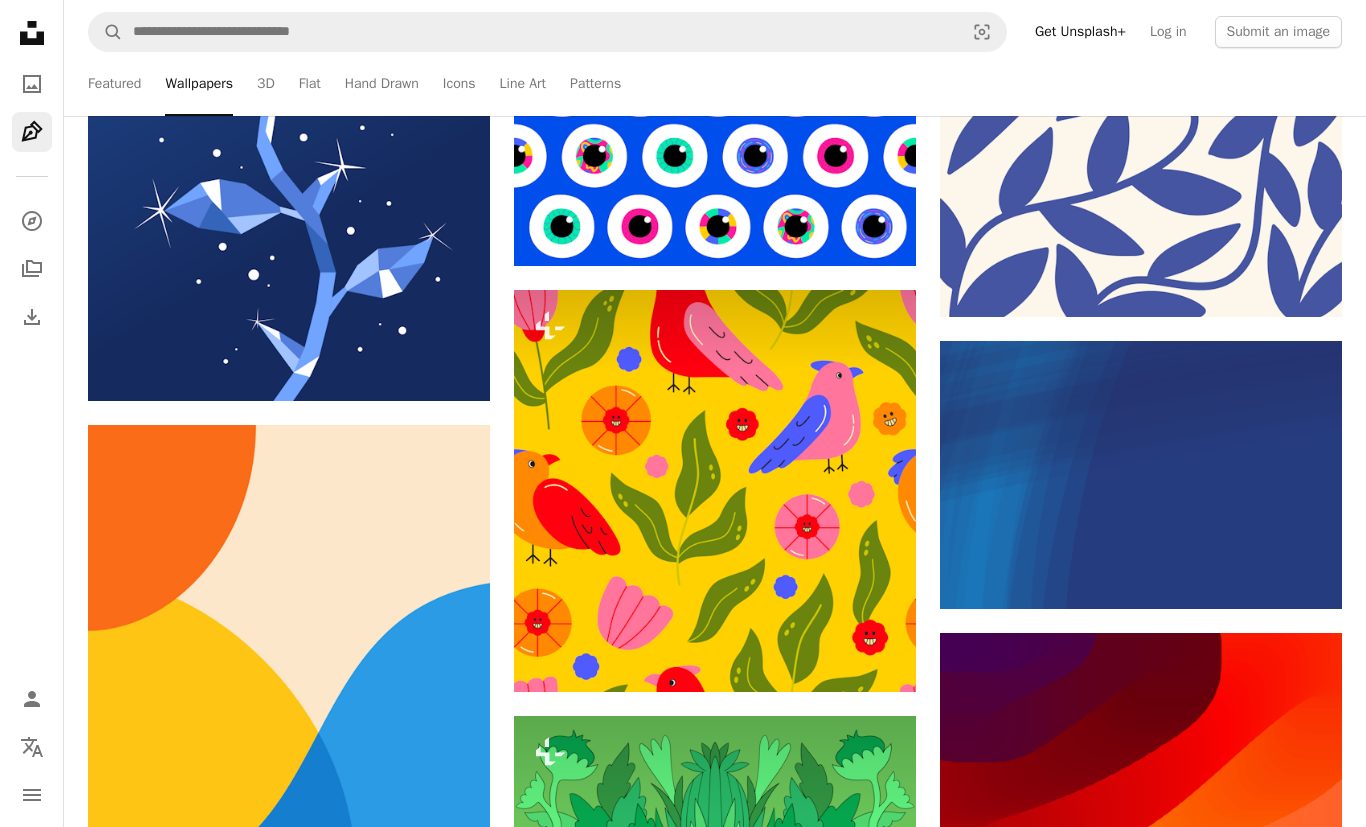 scroll, scrollTop: 10644, scrollLeft: 0, axis: vertical 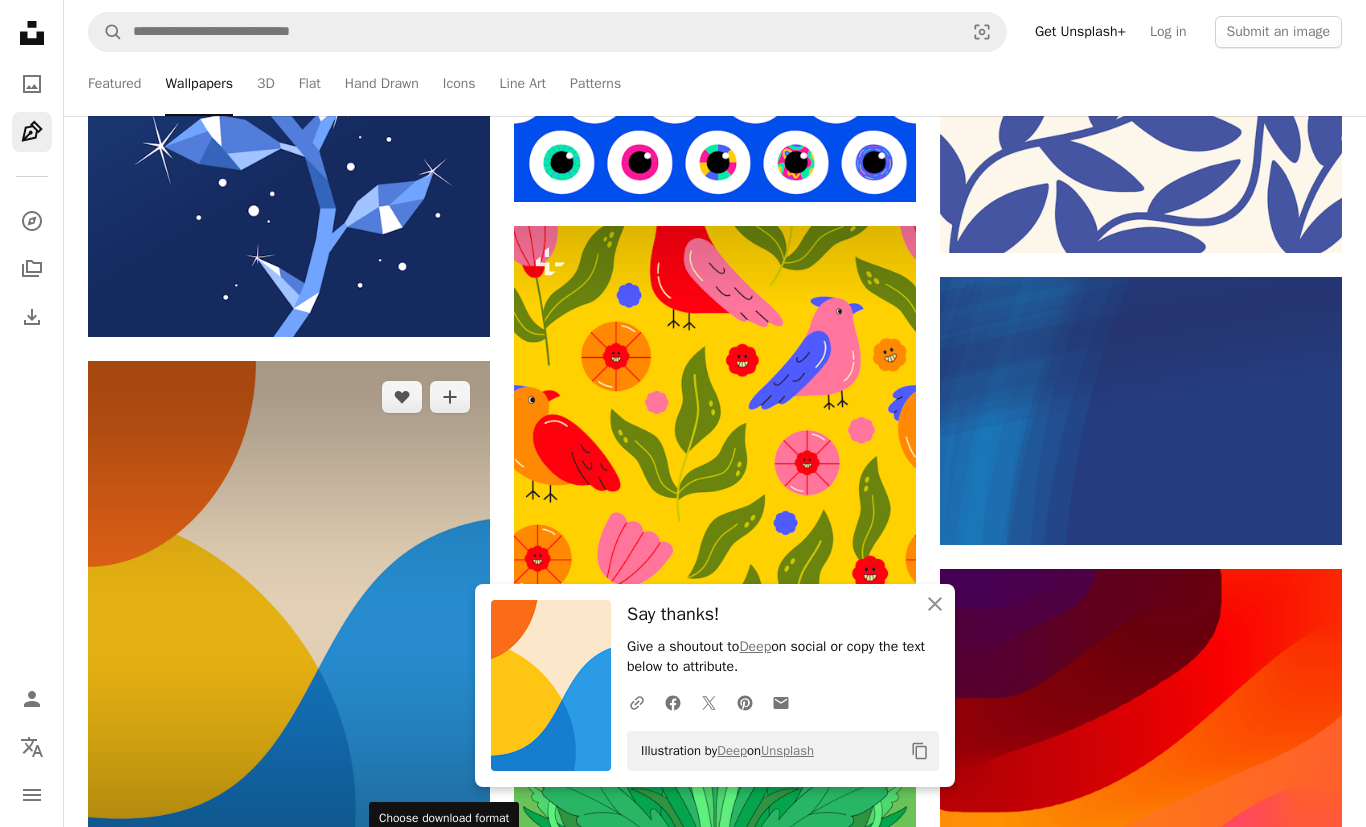 click 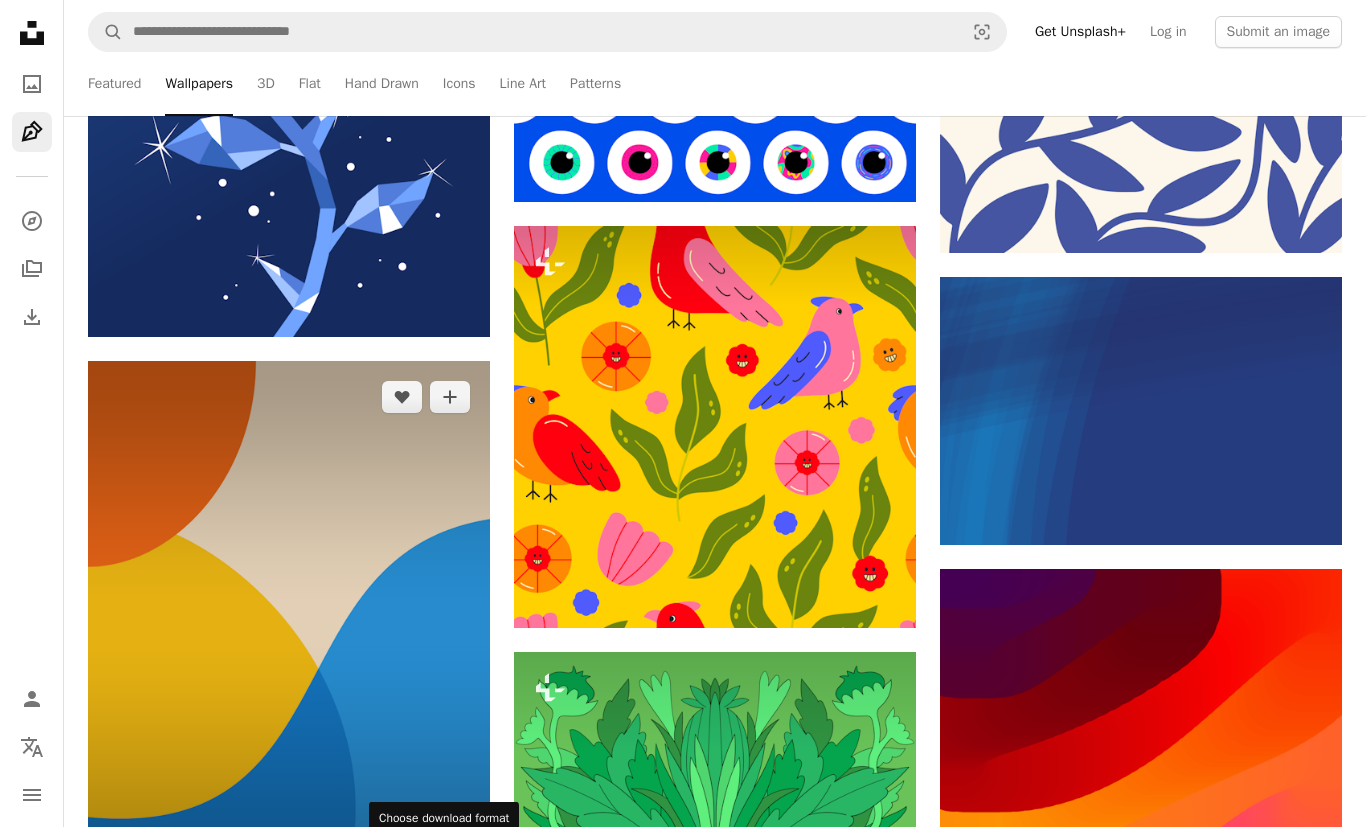 click 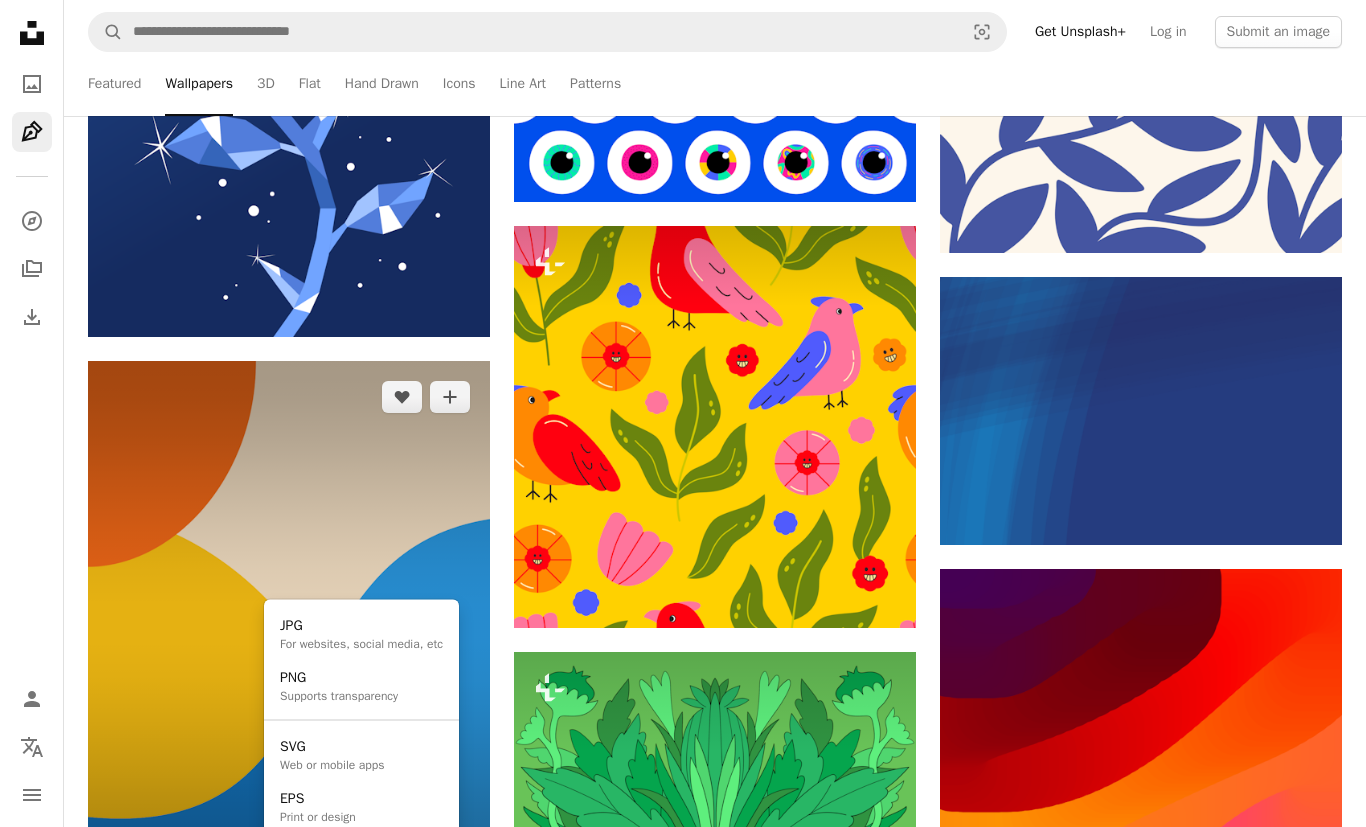 click on "PNG" at bounding box center (339, 677) 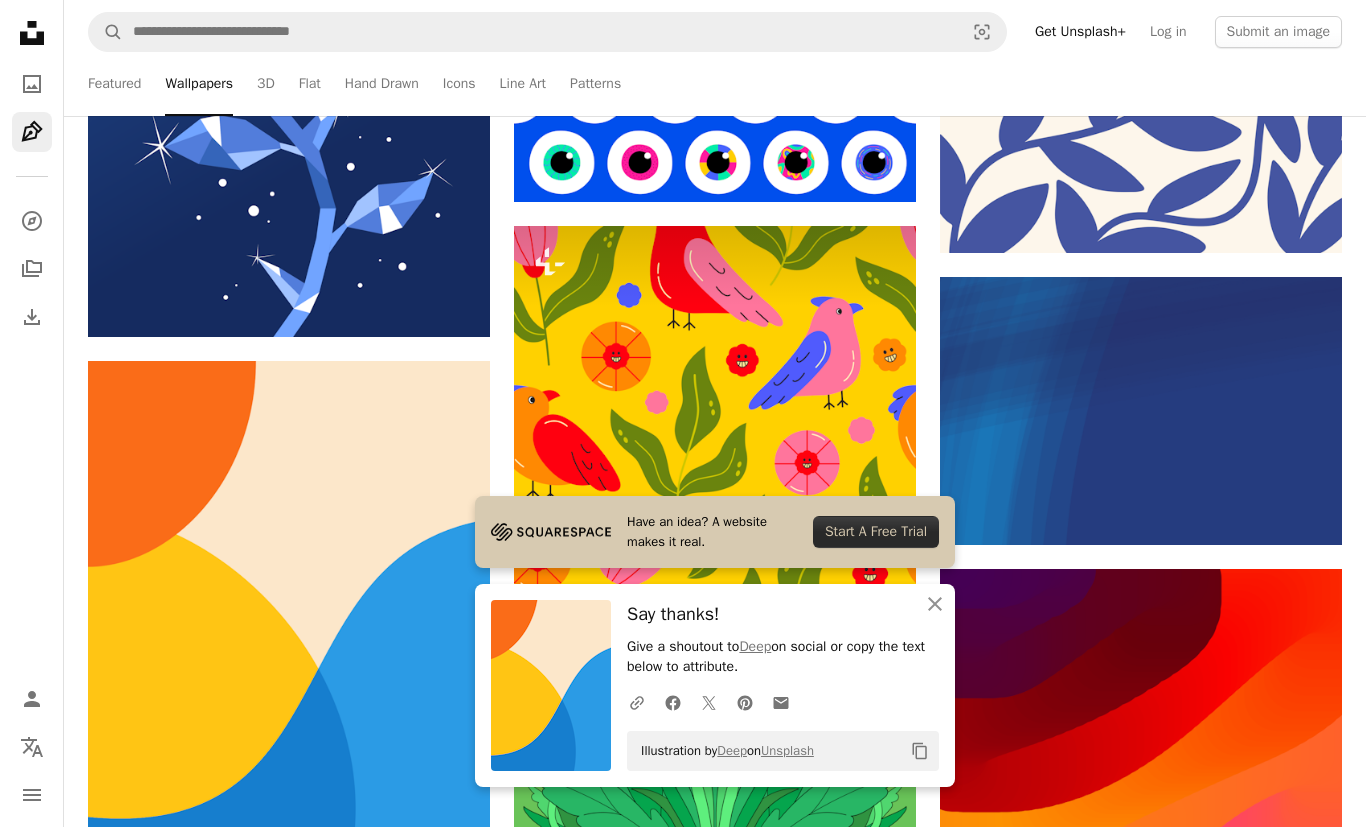 click 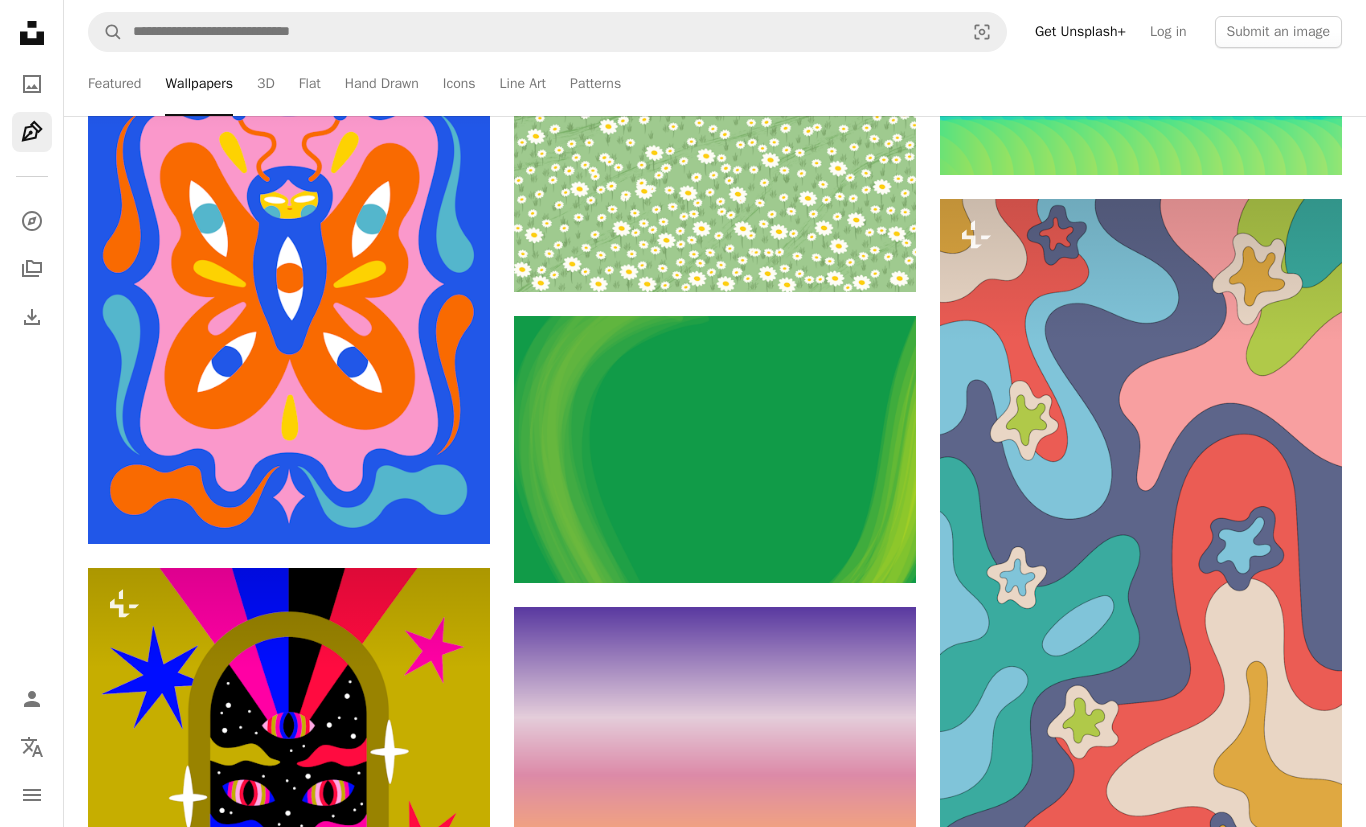 click at bounding box center (1141, 558) 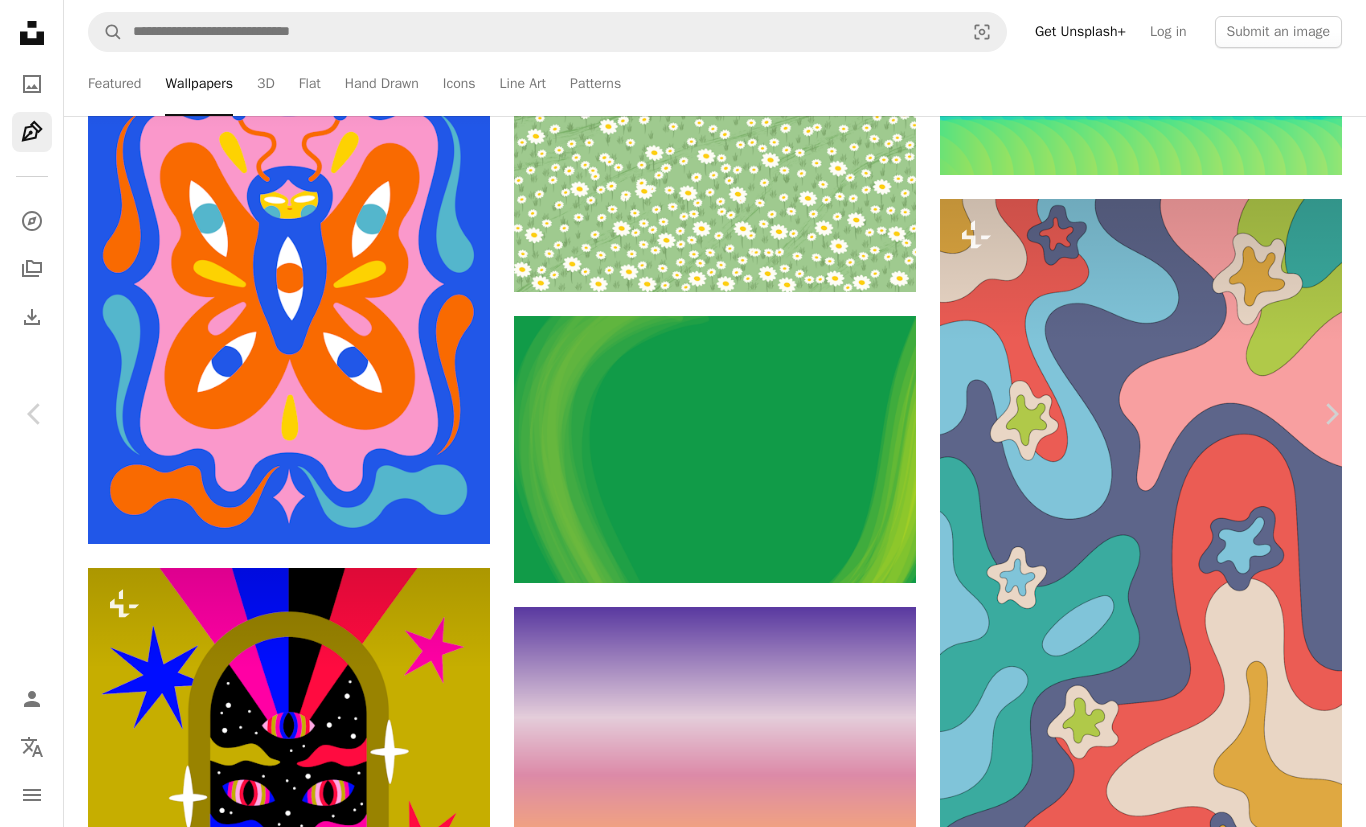 click on "An X shape" at bounding box center (20, 20) 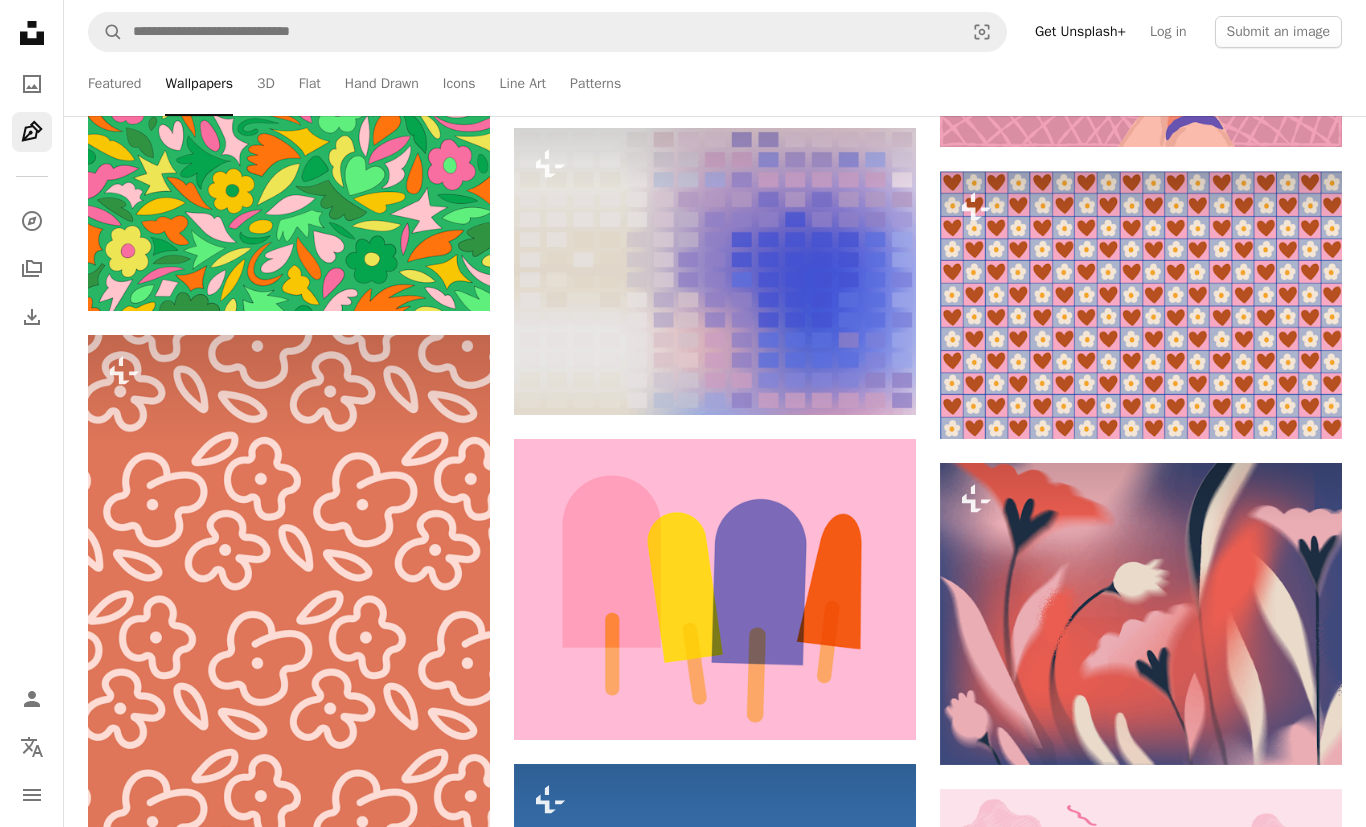 scroll, scrollTop: 14698, scrollLeft: 0, axis: vertical 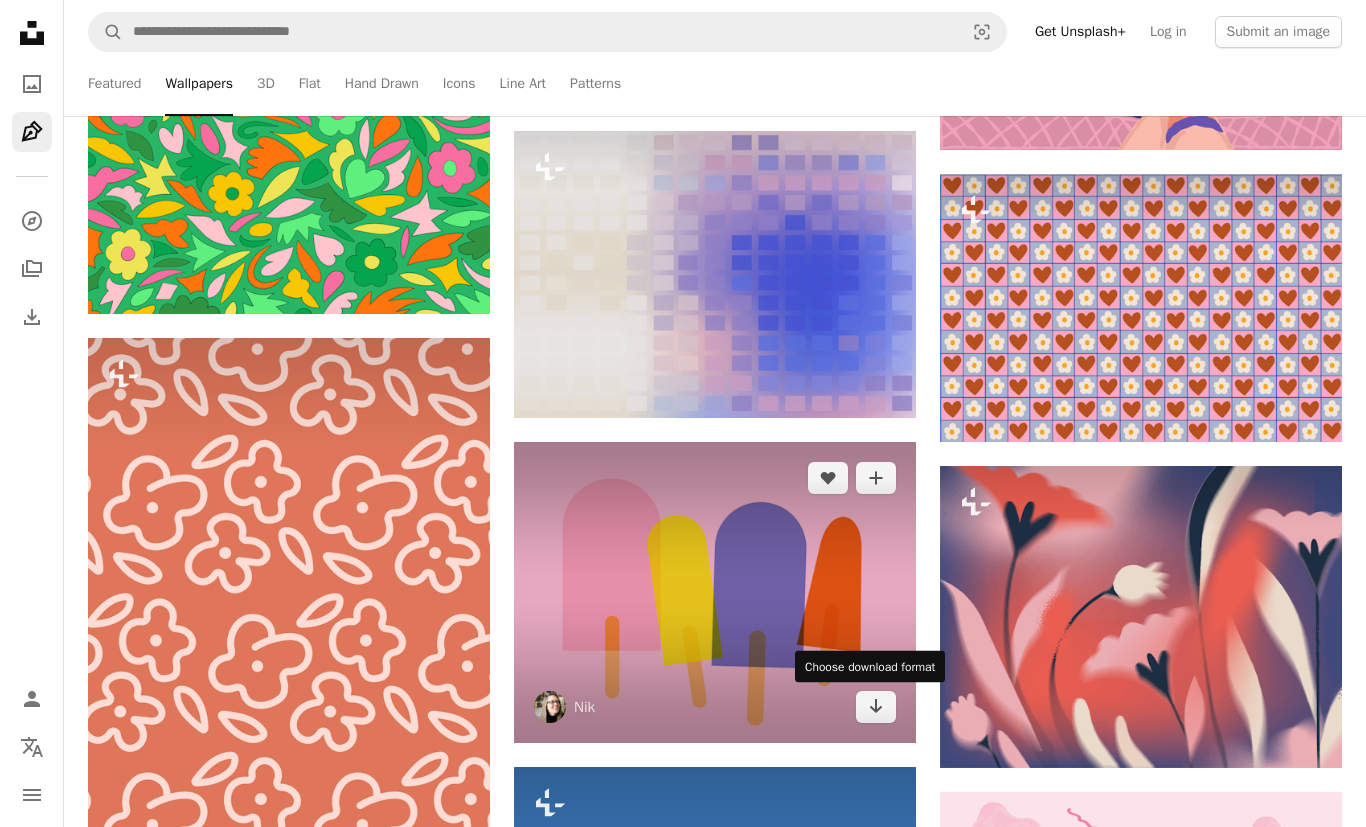 click 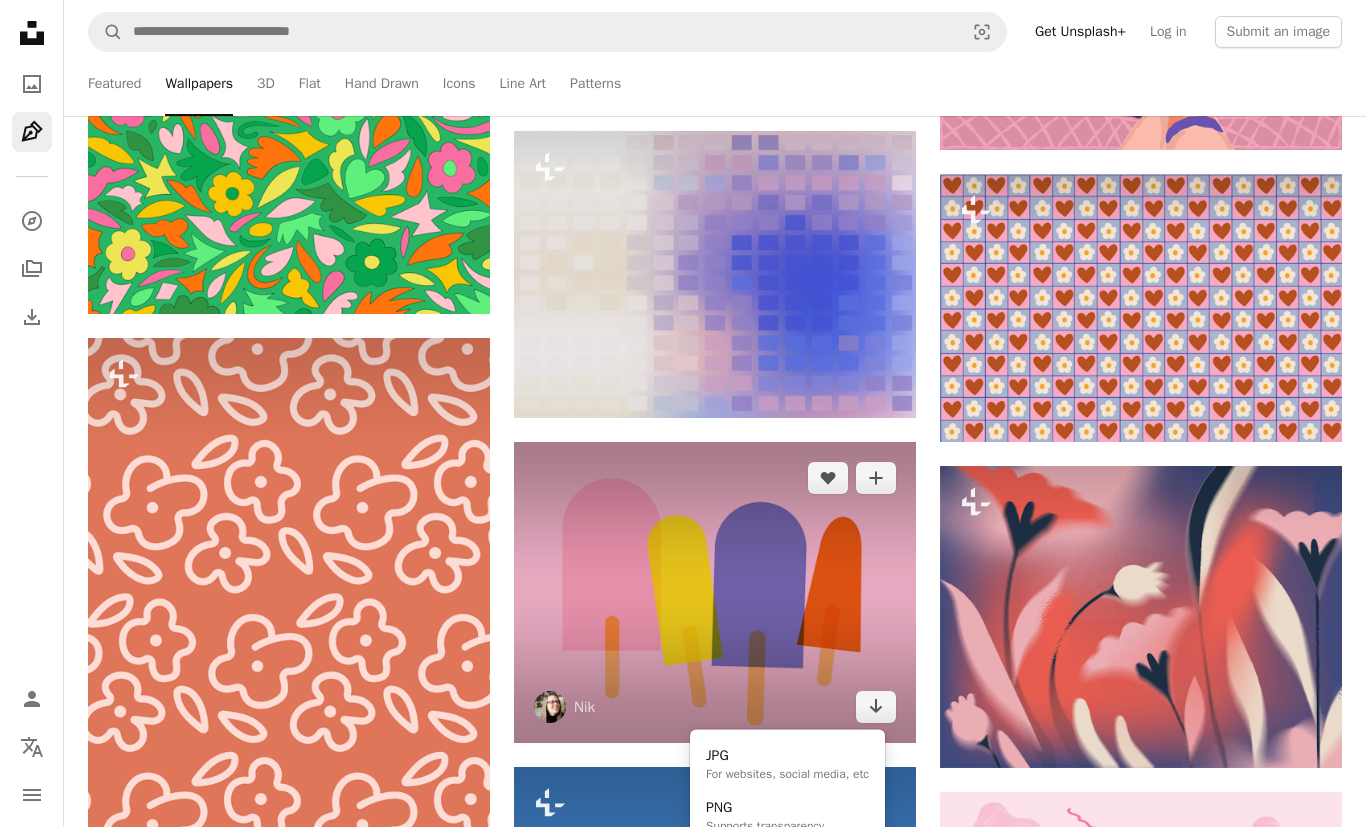 click on "Supports transparency" at bounding box center [765, 825] 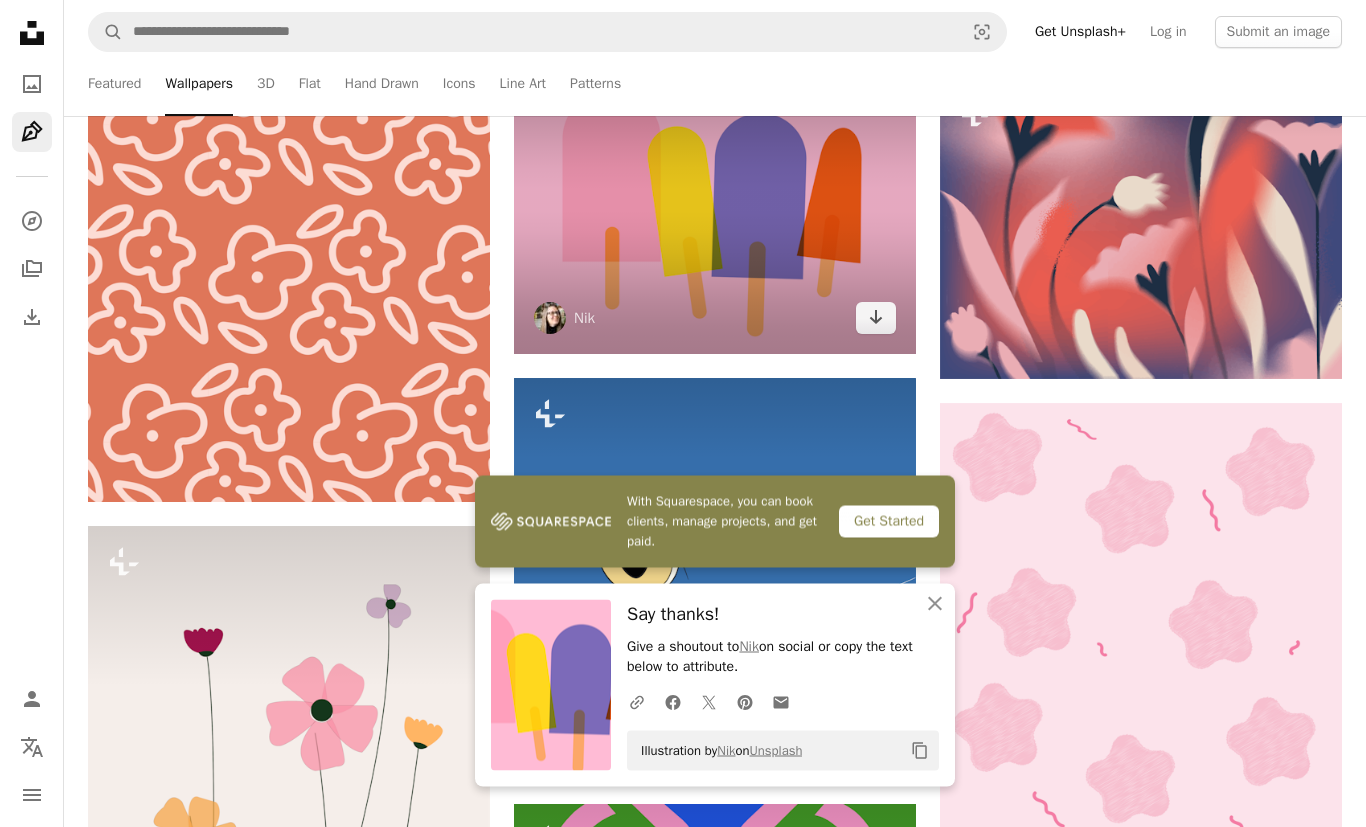 scroll, scrollTop: 15091, scrollLeft: 0, axis: vertical 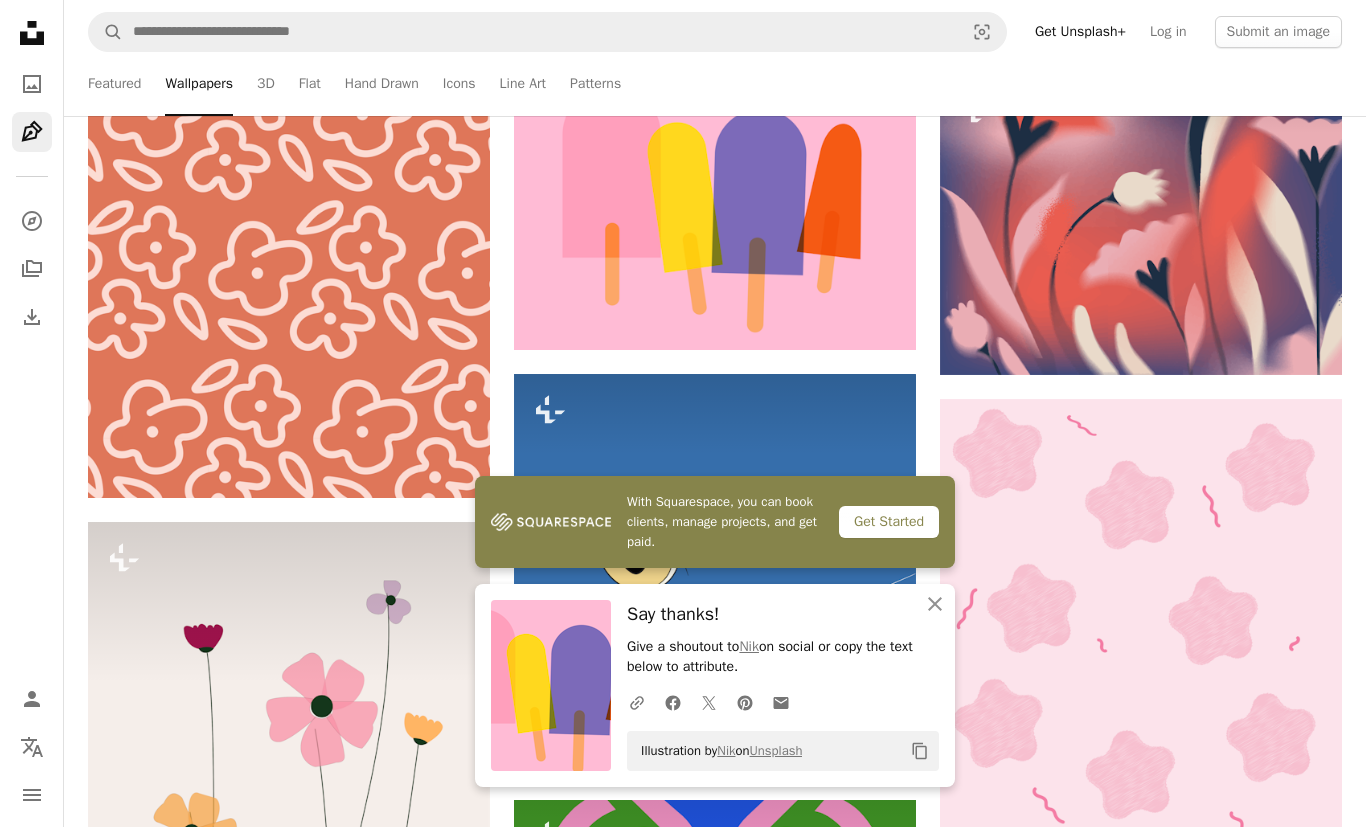 click on "An X shape" 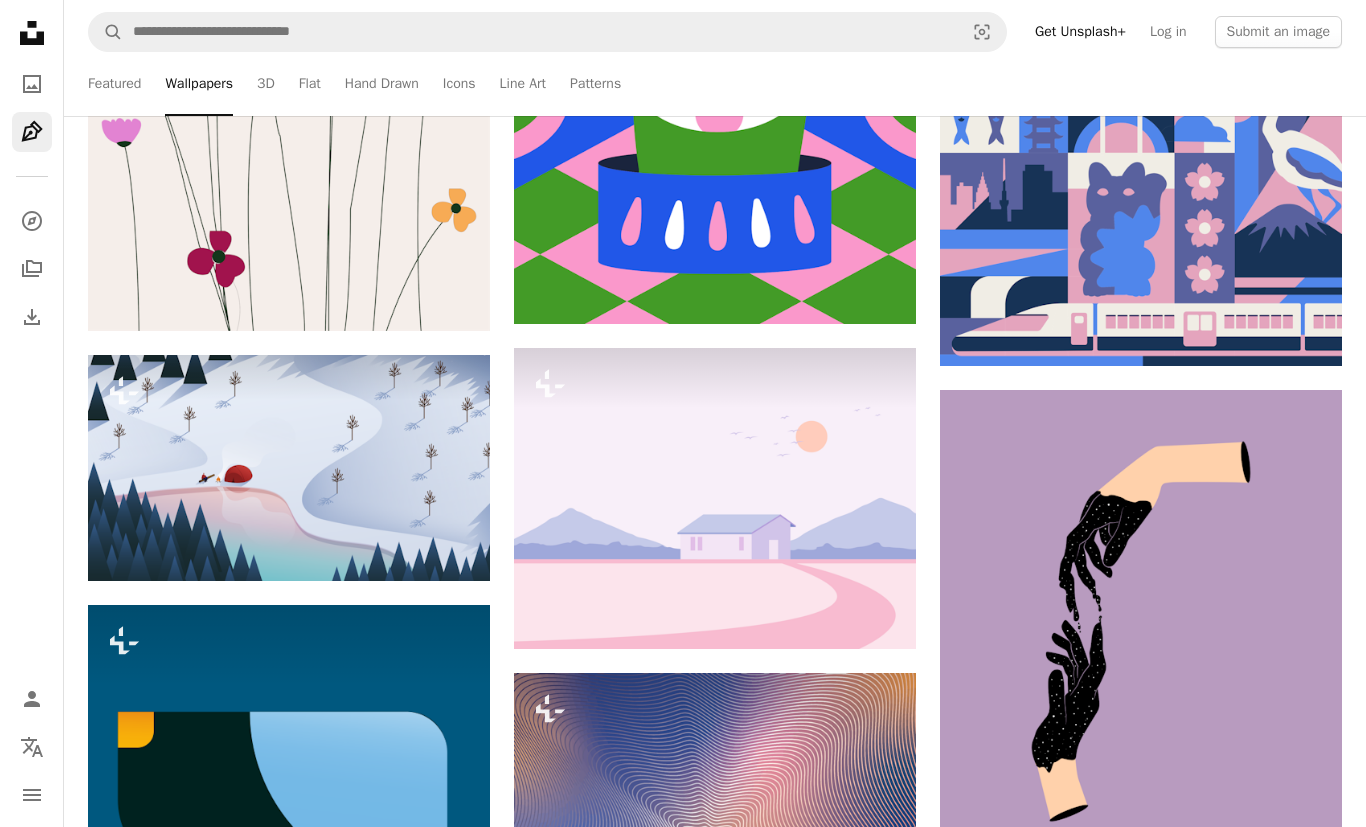 scroll, scrollTop: 16087, scrollLeft: 0, axis: vertical 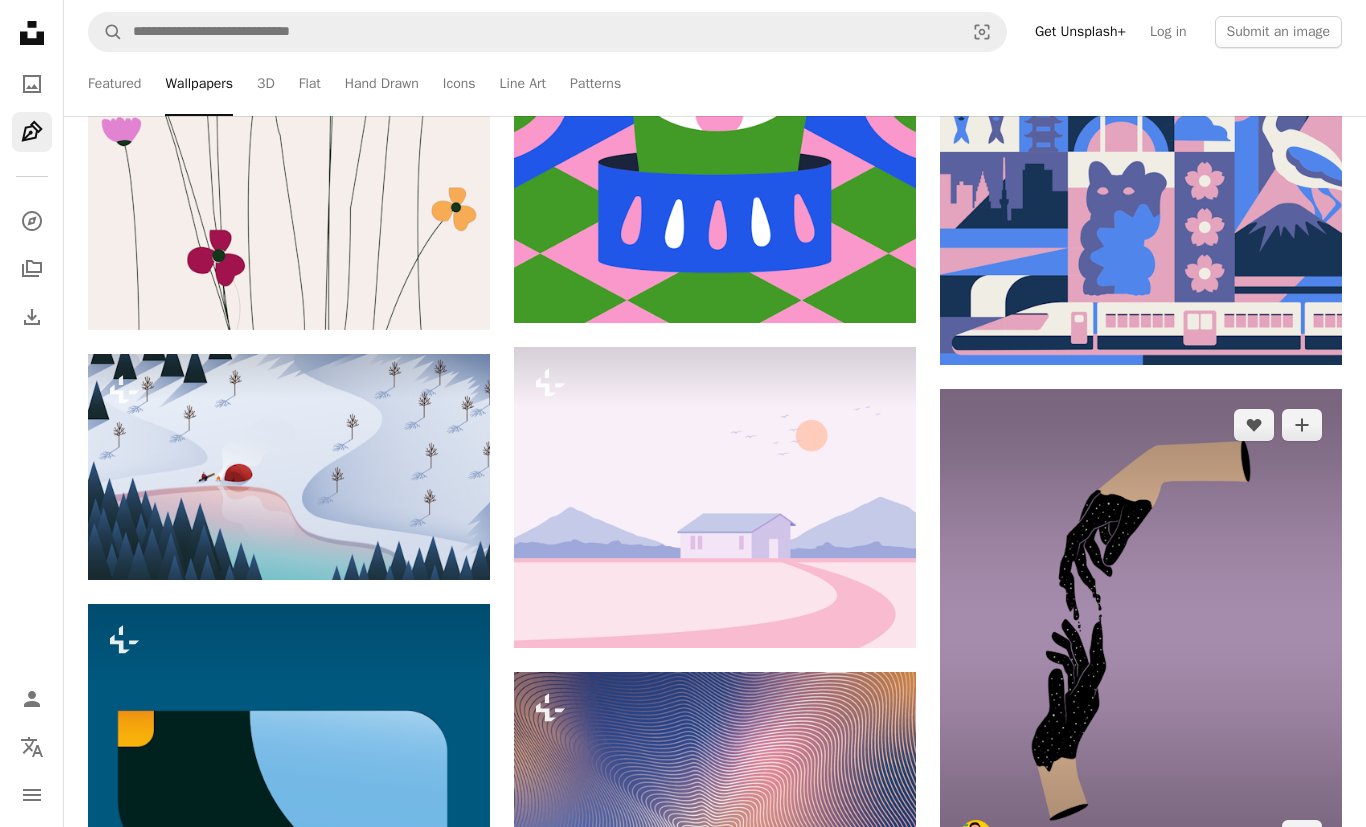click on "Arrow pointing down" 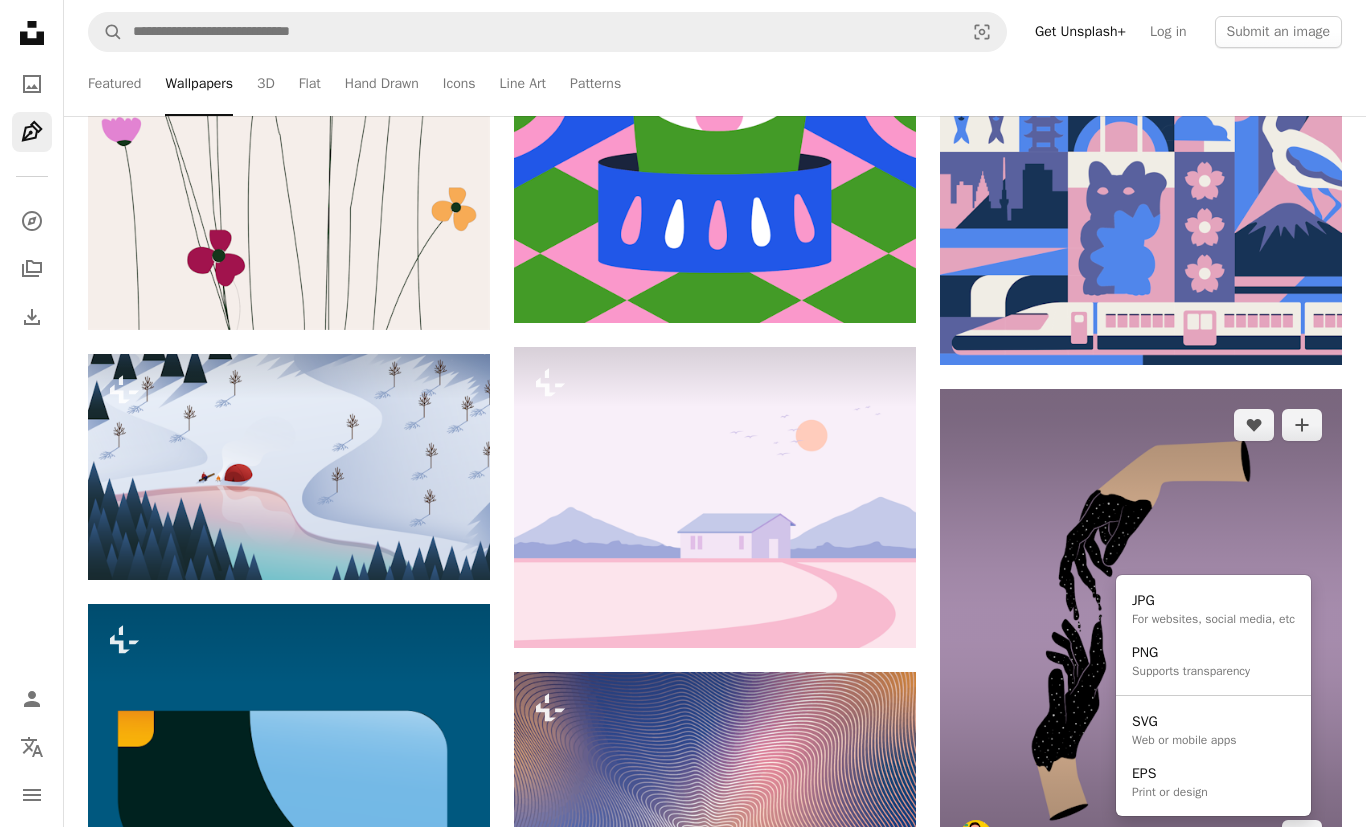 click on "Supports transparency" at bounding box center [1191, 671] 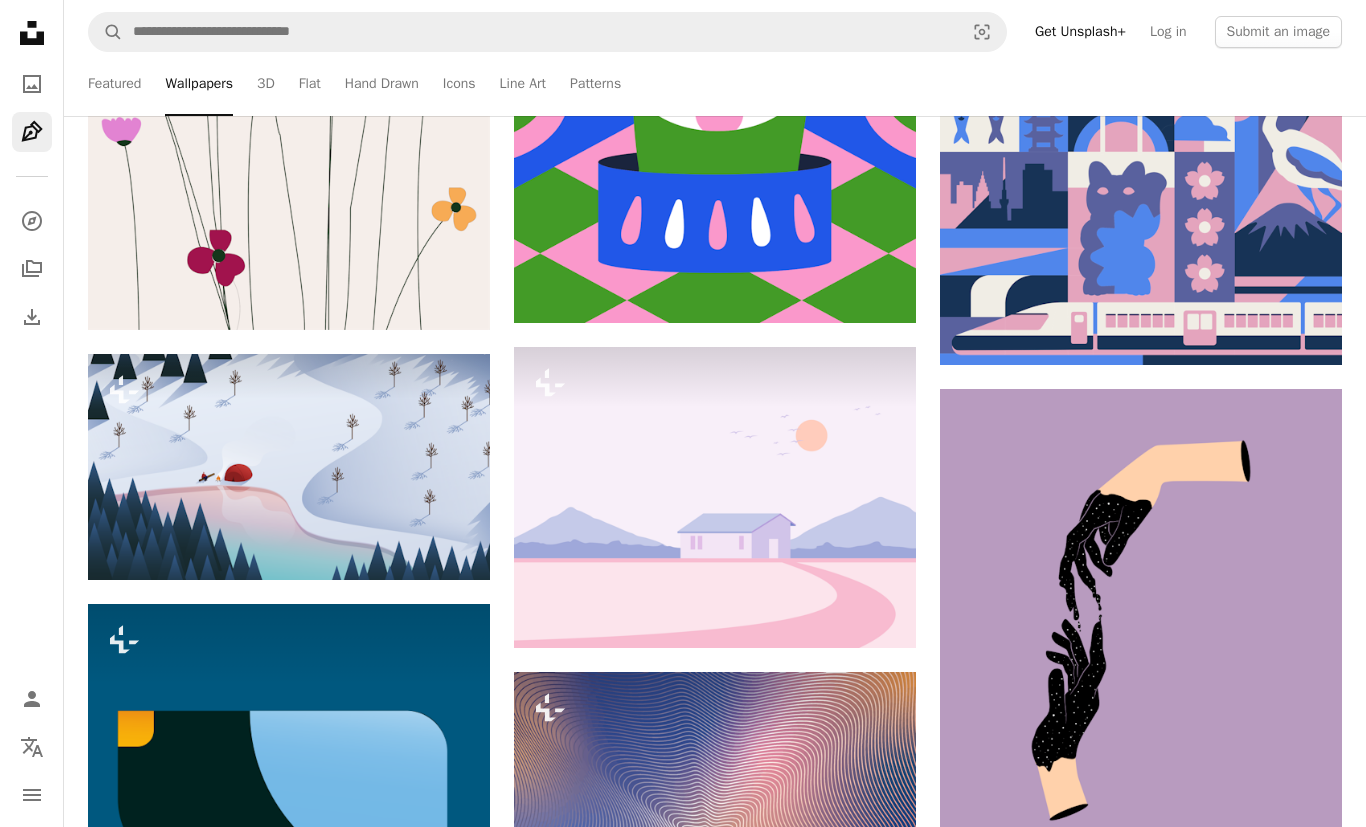 scroll, scrollTop: 16151, scrollLeft: 0, axis: vertical 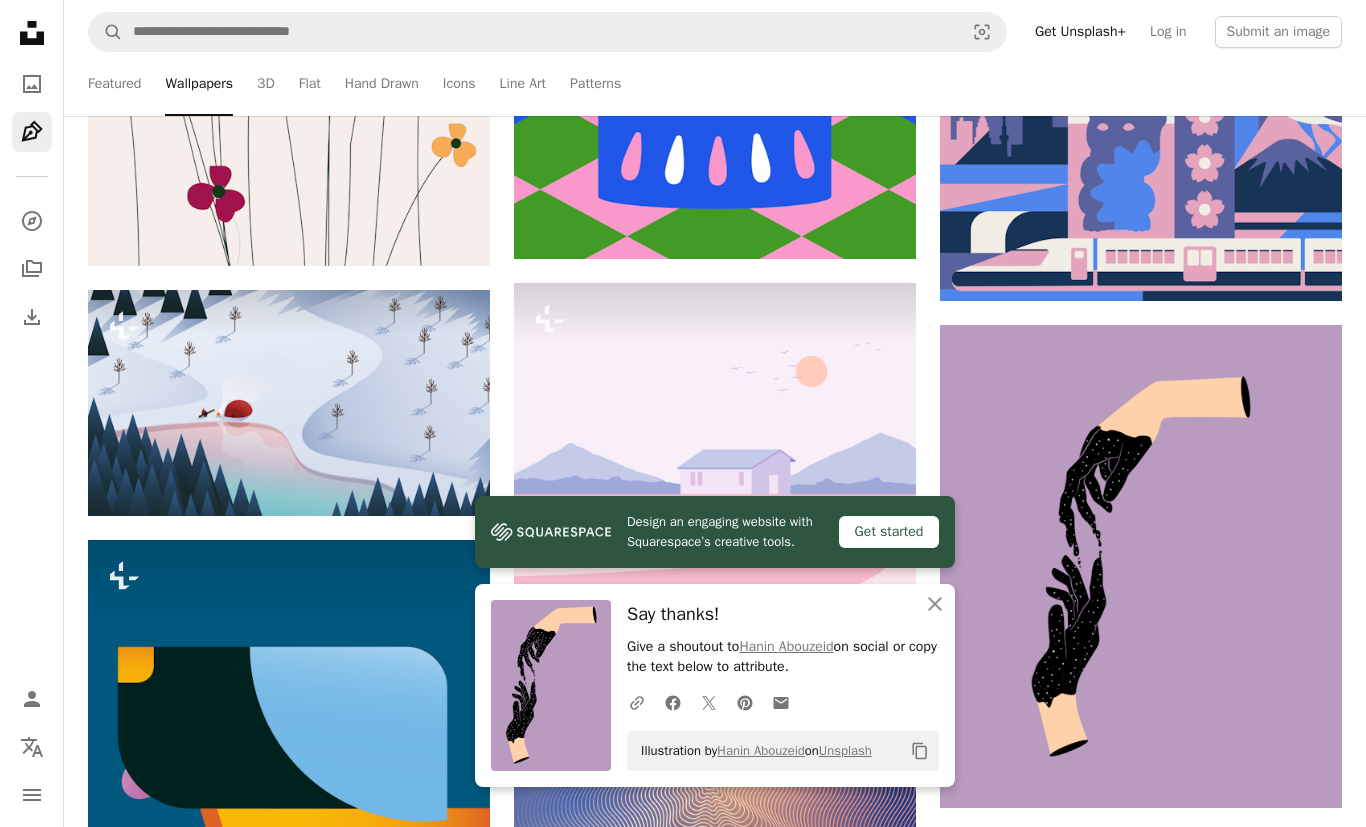 click 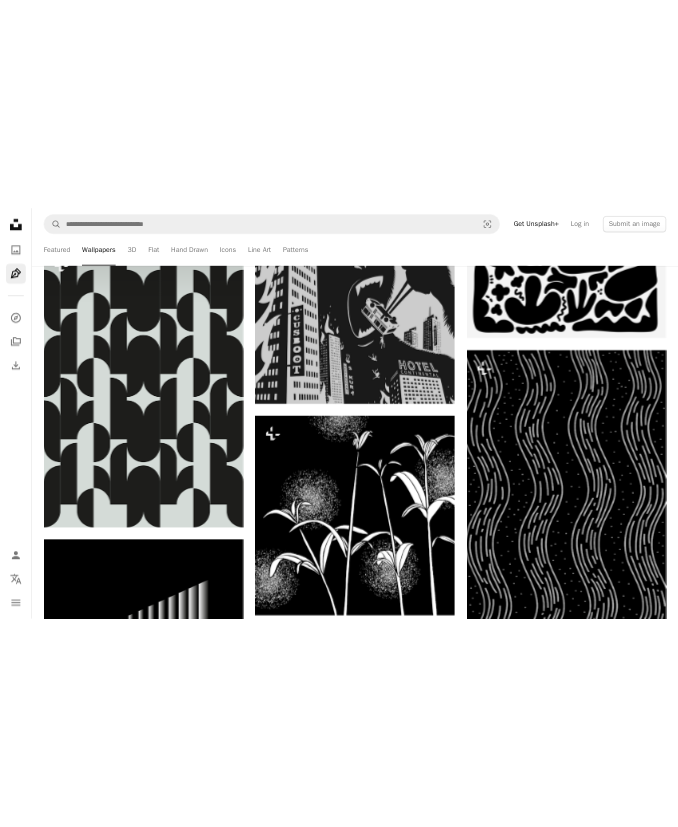 scroll, scrollTop: 9577, scrollLeft: 0, axis: vertical 